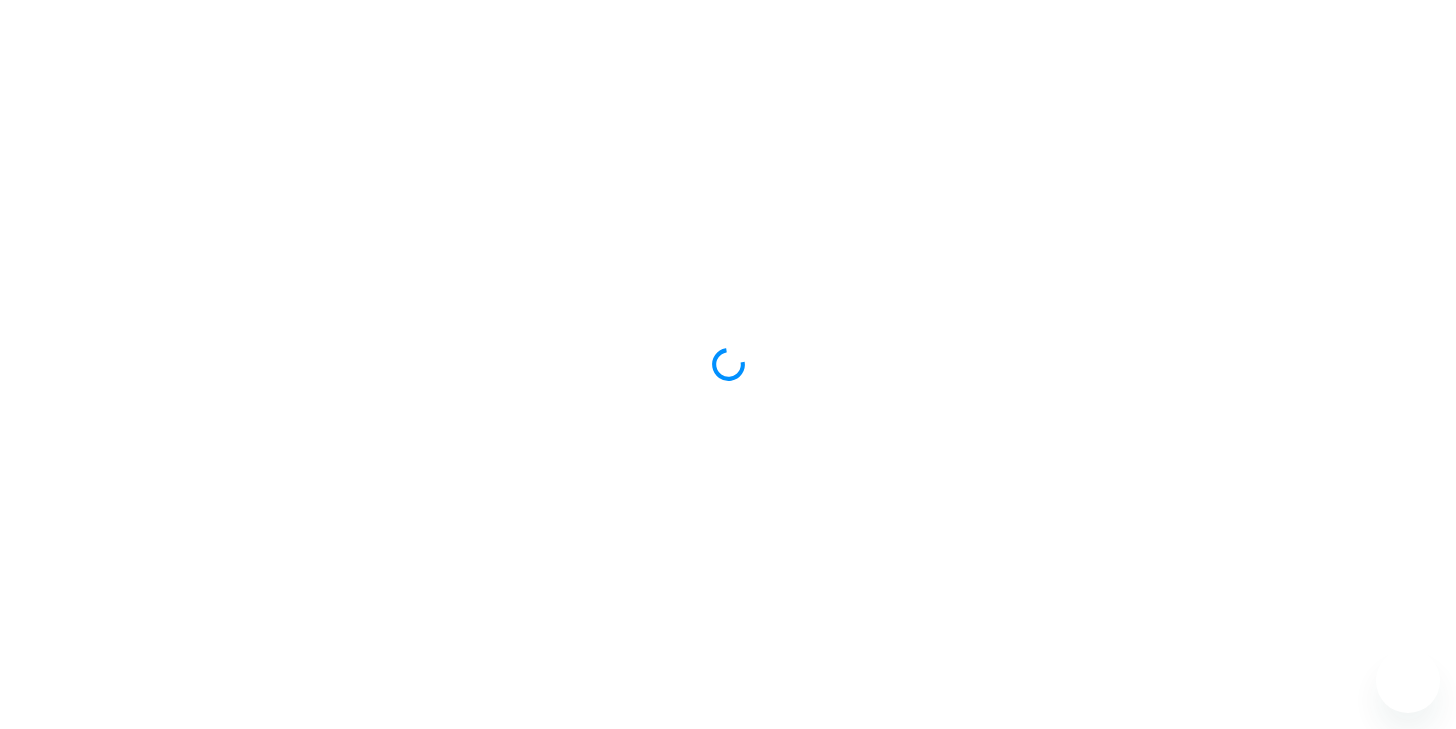 scroll, scrollTop: 0, scrollLeft: 0, axis: both 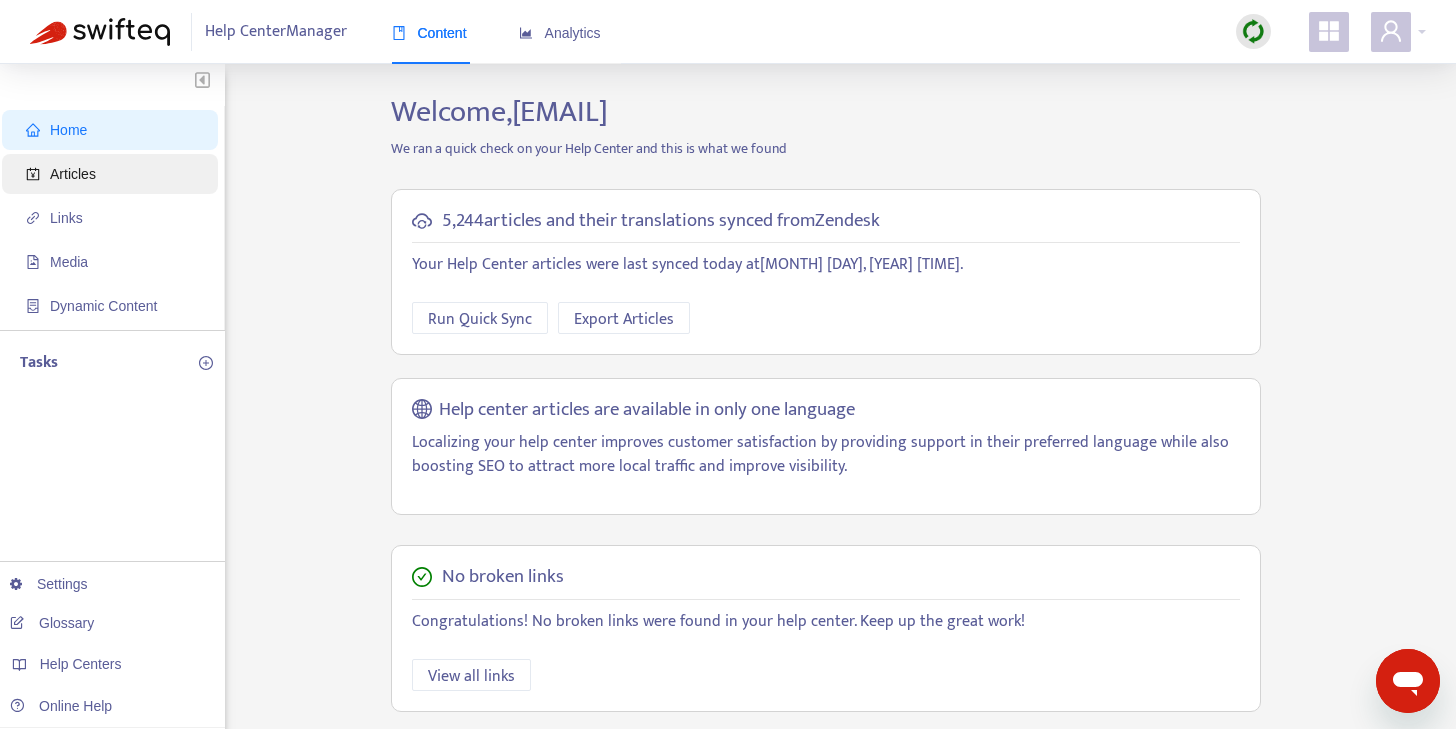 click on "Articles" at bounding box center [114, 174] 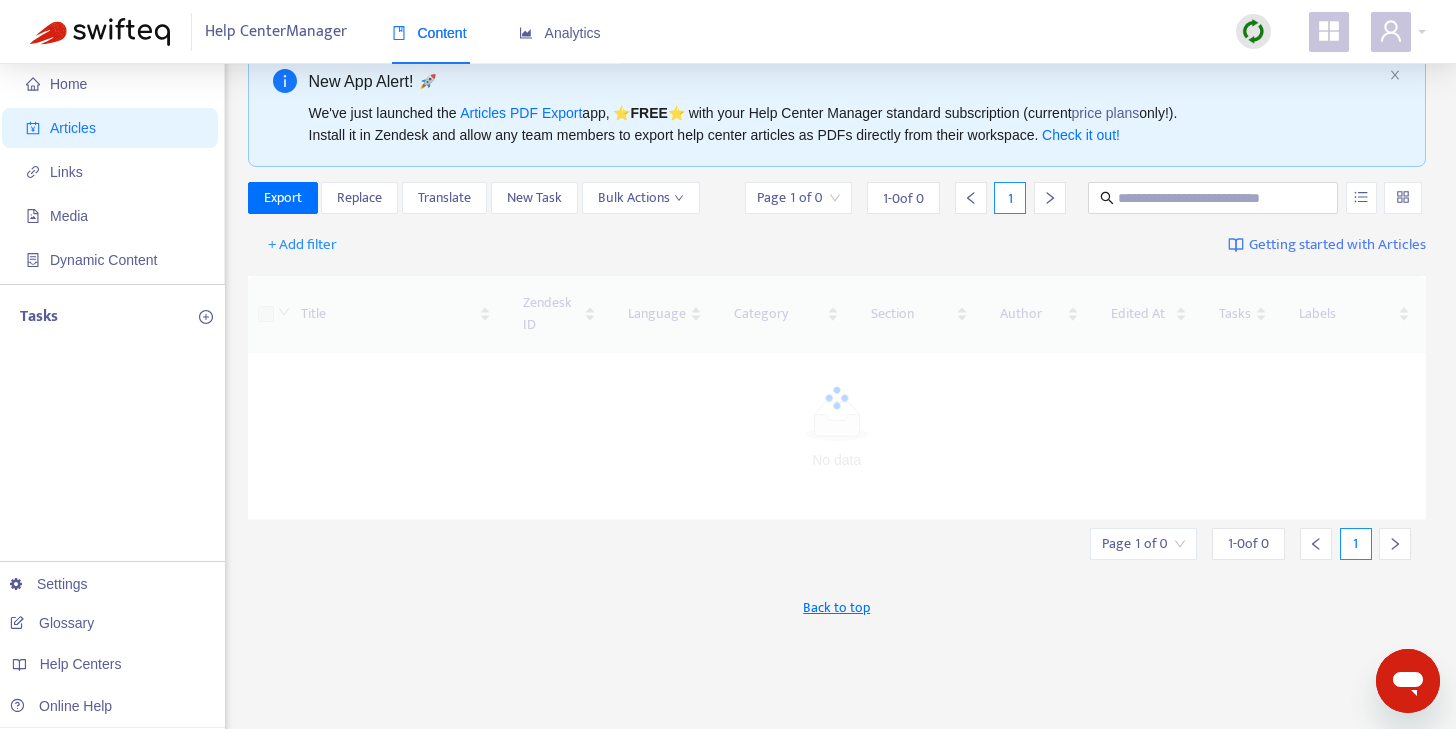 scroll, scrollTop: 63, scrollLeft: 0, axis: vertical 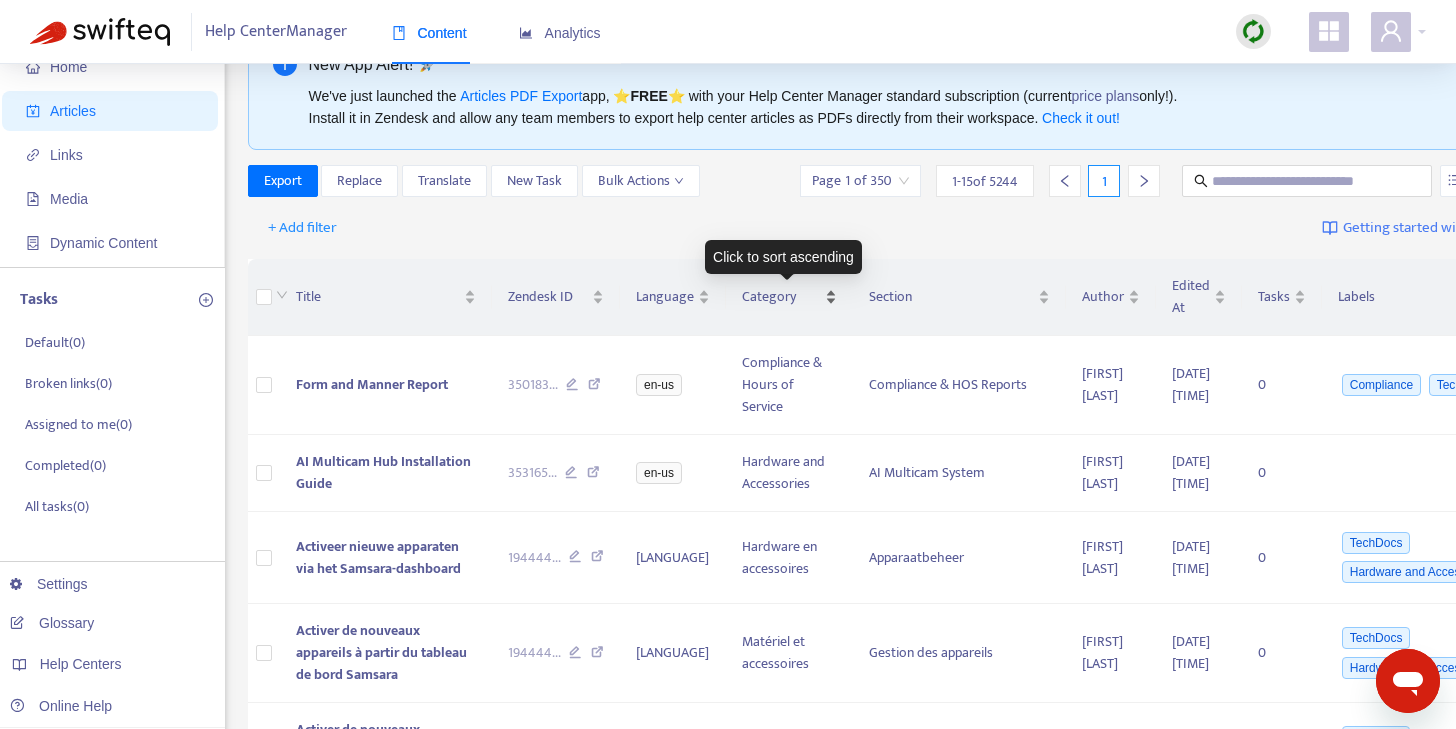 click on "Category" at bounding box center [789, 297] 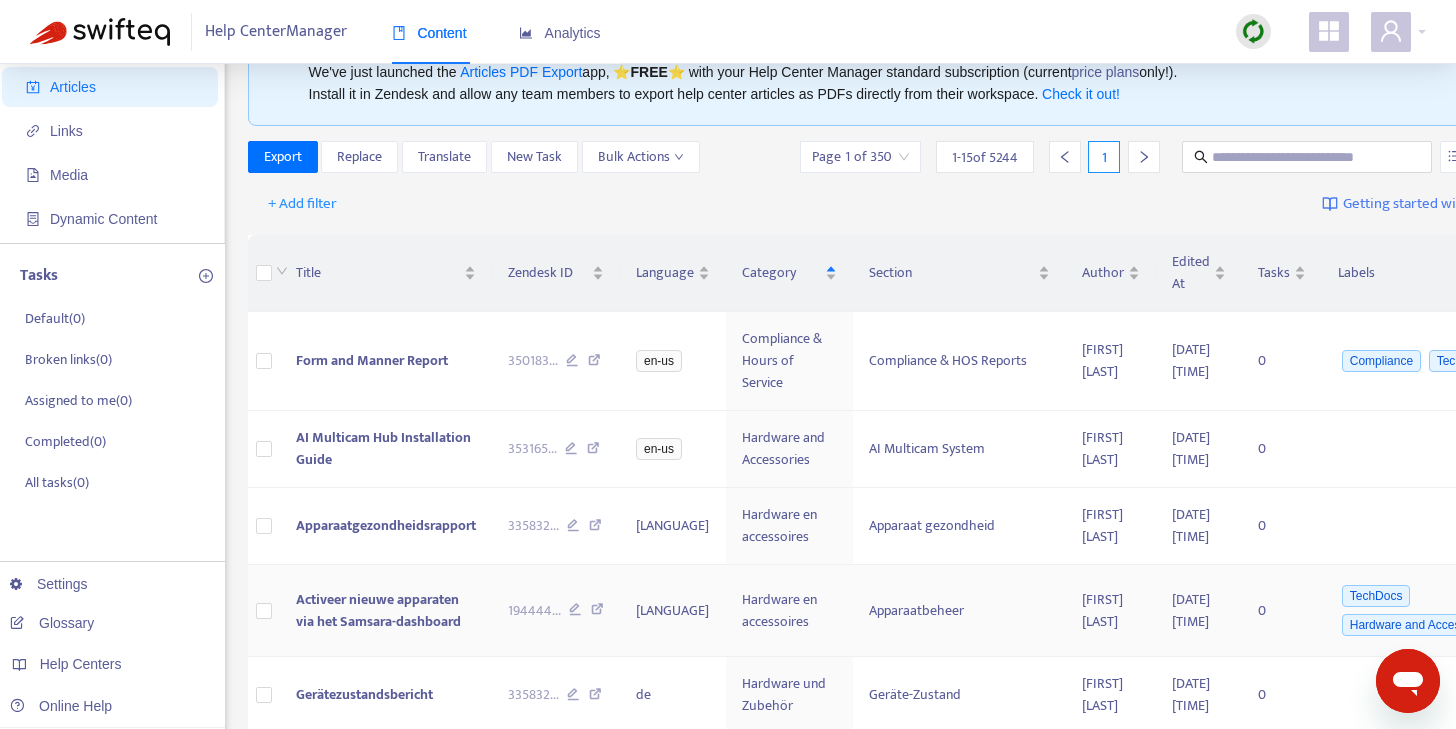 scroll, scrollTop: 0, scrollLeft: 0, axis: both 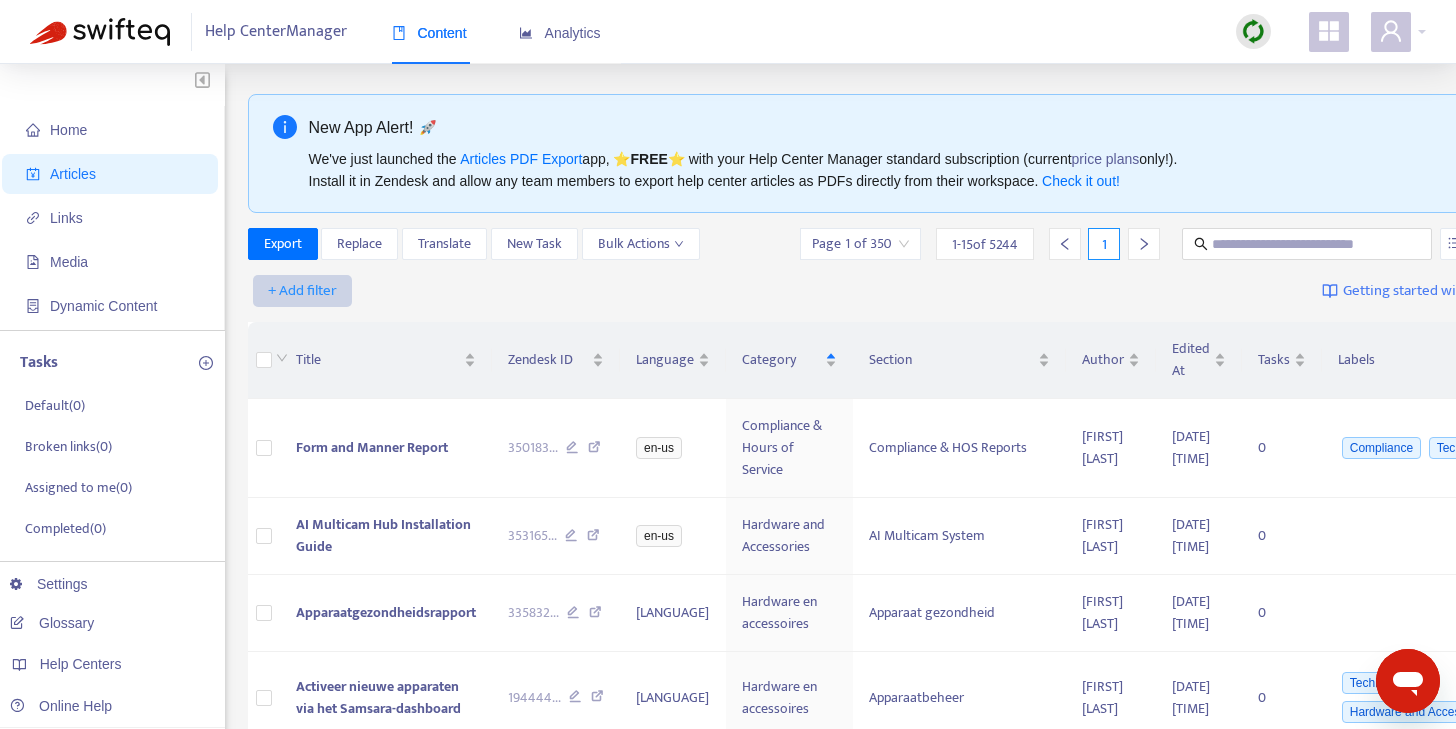 click on "+ Add filter" at bounding box center (302, 291) 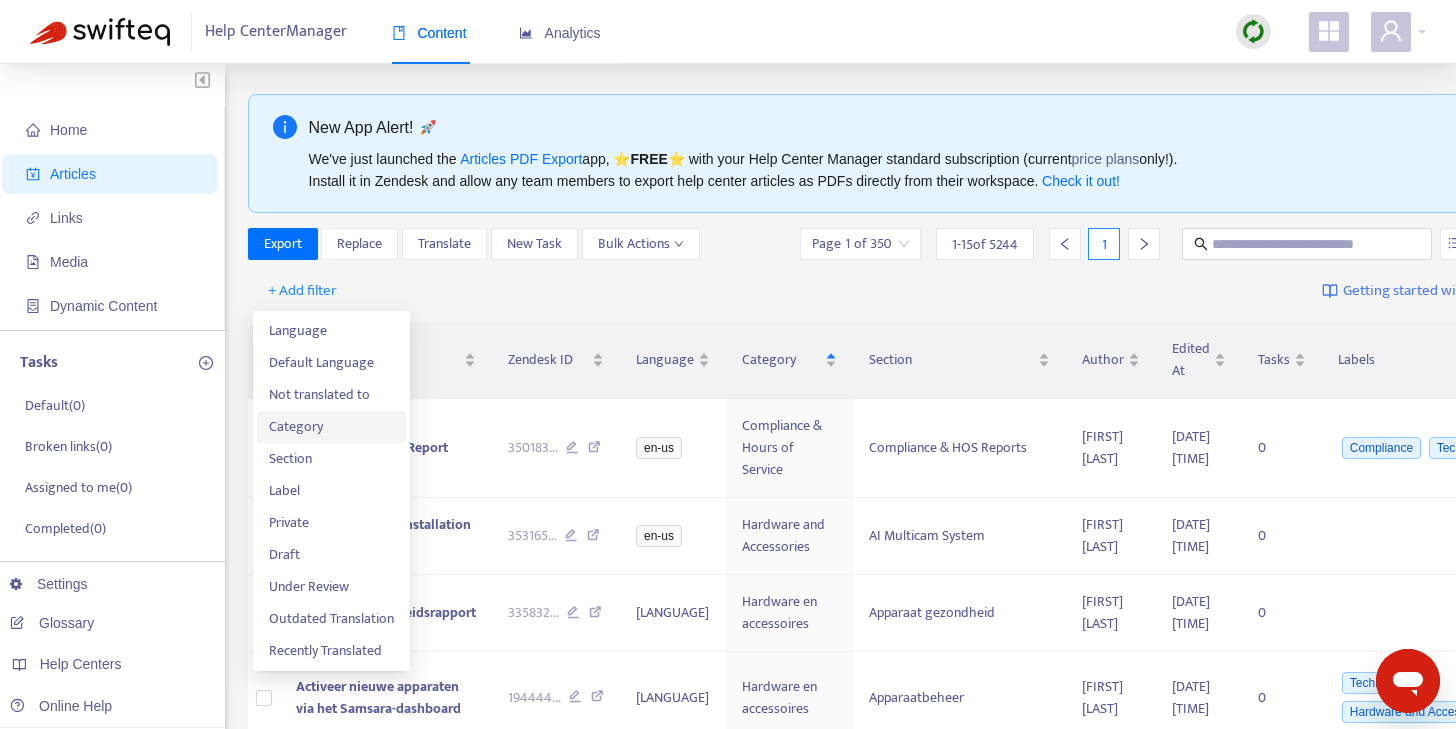 click on "Category" at bounding box center [331, 427] 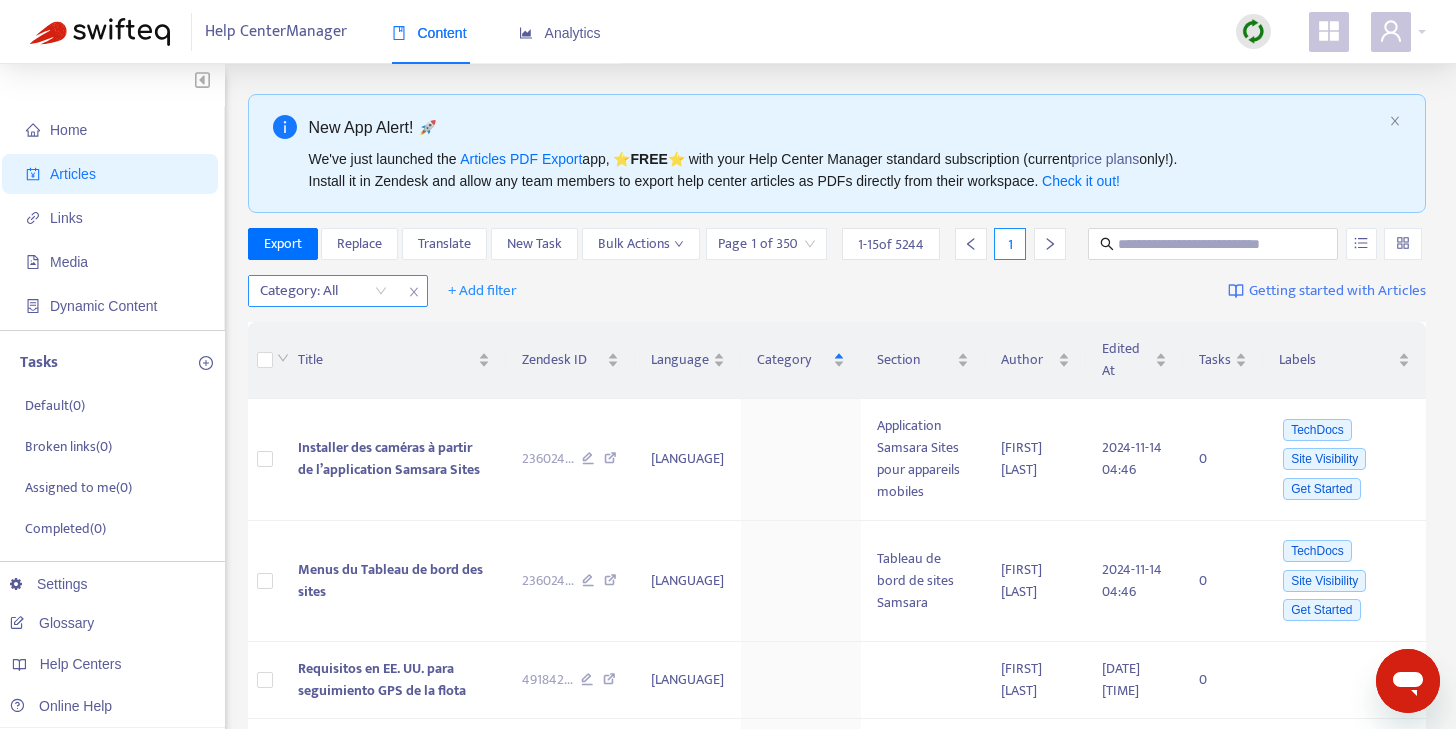 click on "Category: All" at bounding box center (323, 291) 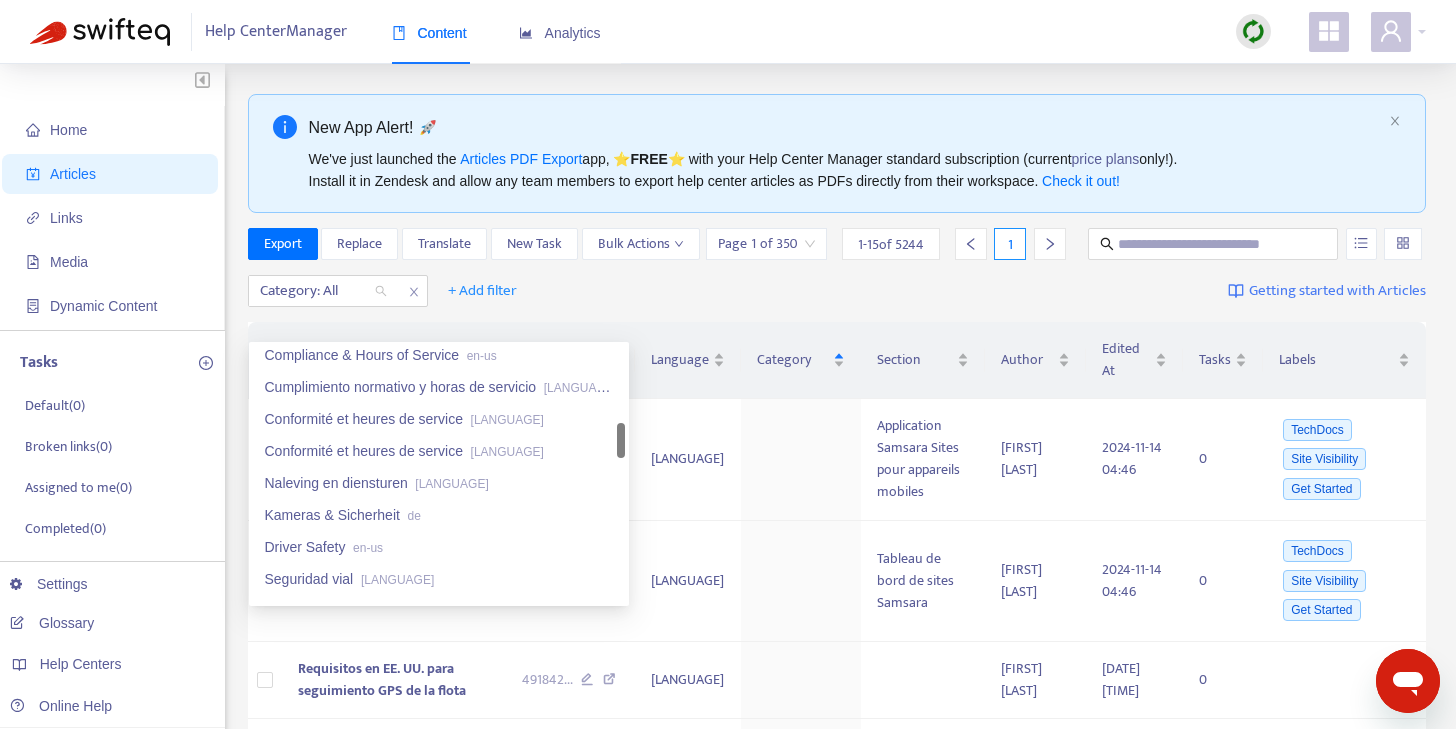 scroll, scrollTop: 590, scrollLeft: 0, axis: vertical 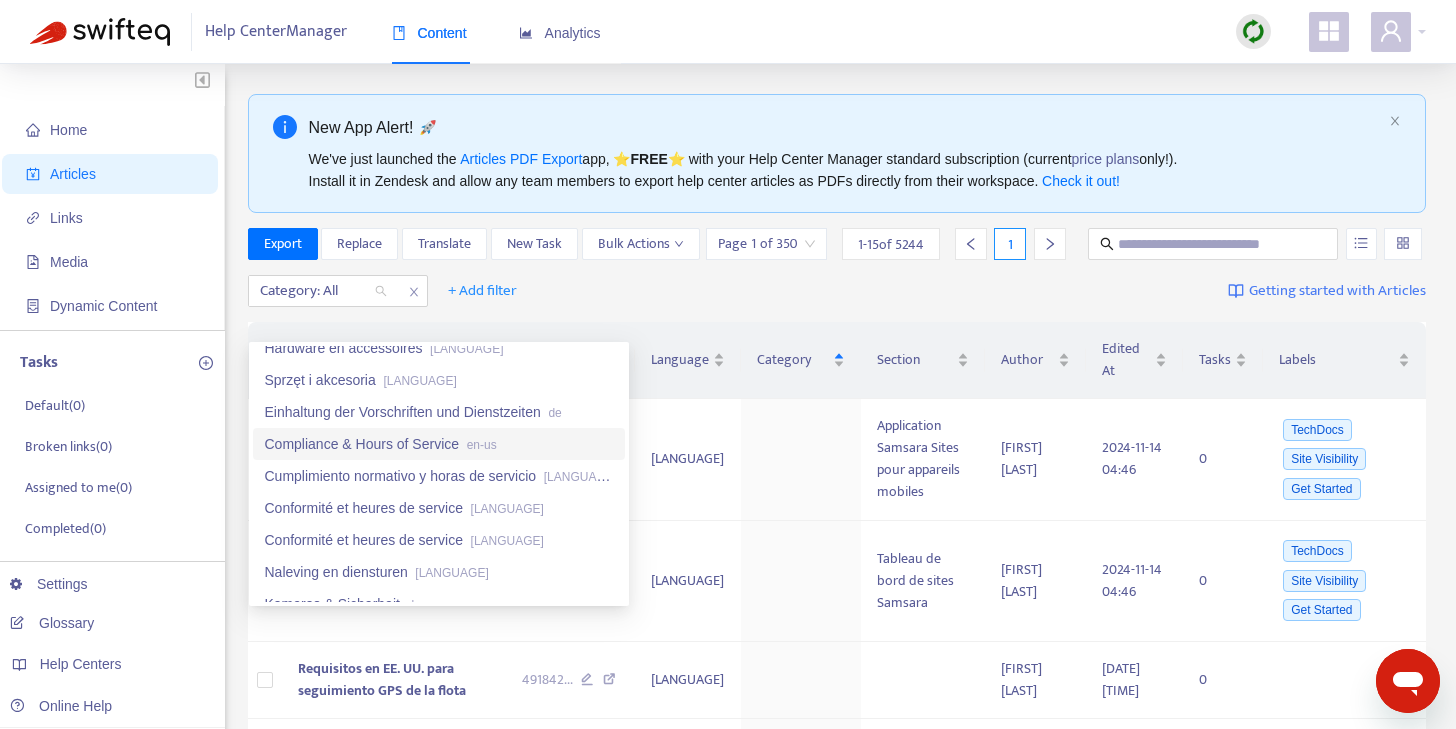 click on "en-us" at bounding box center (482, 445) 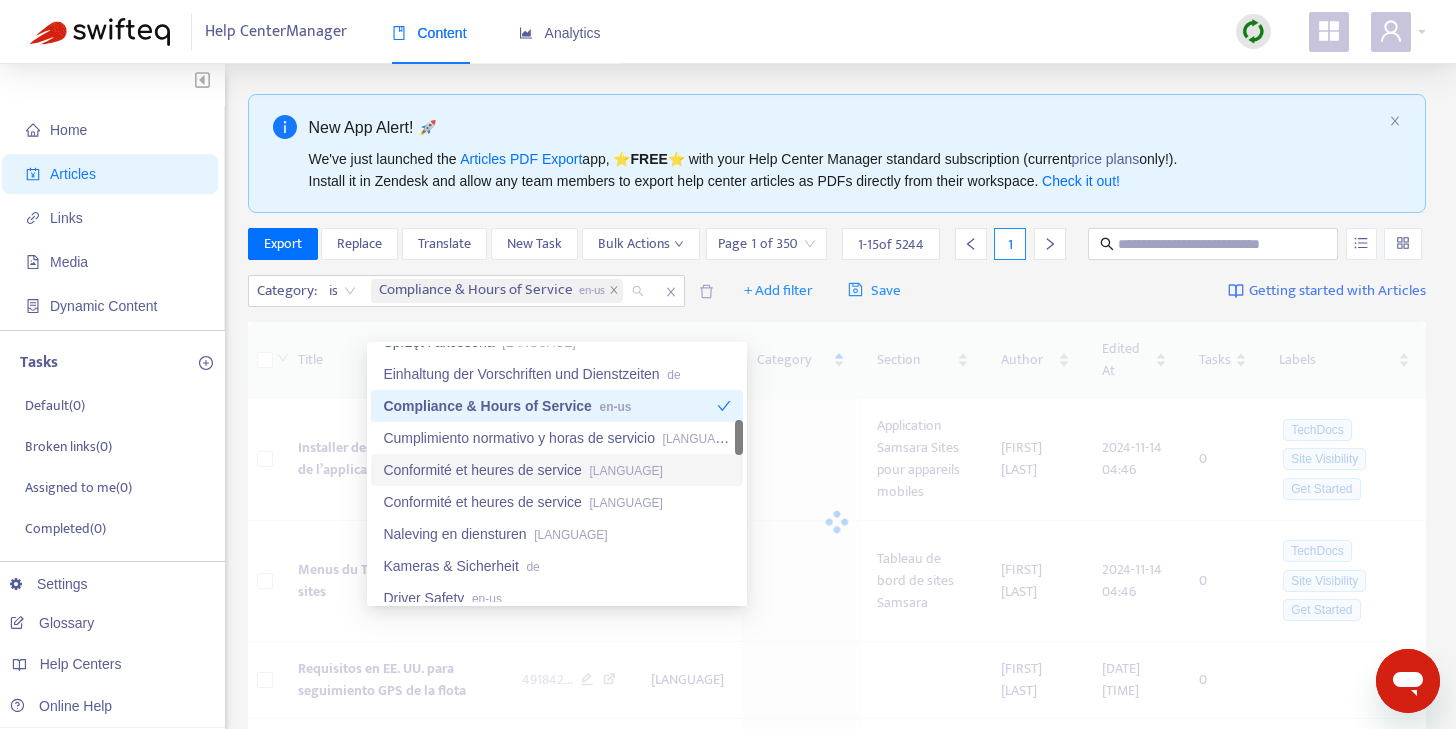 scroll, scrollTop: 628, scrollLeft: 0, axis: vertical 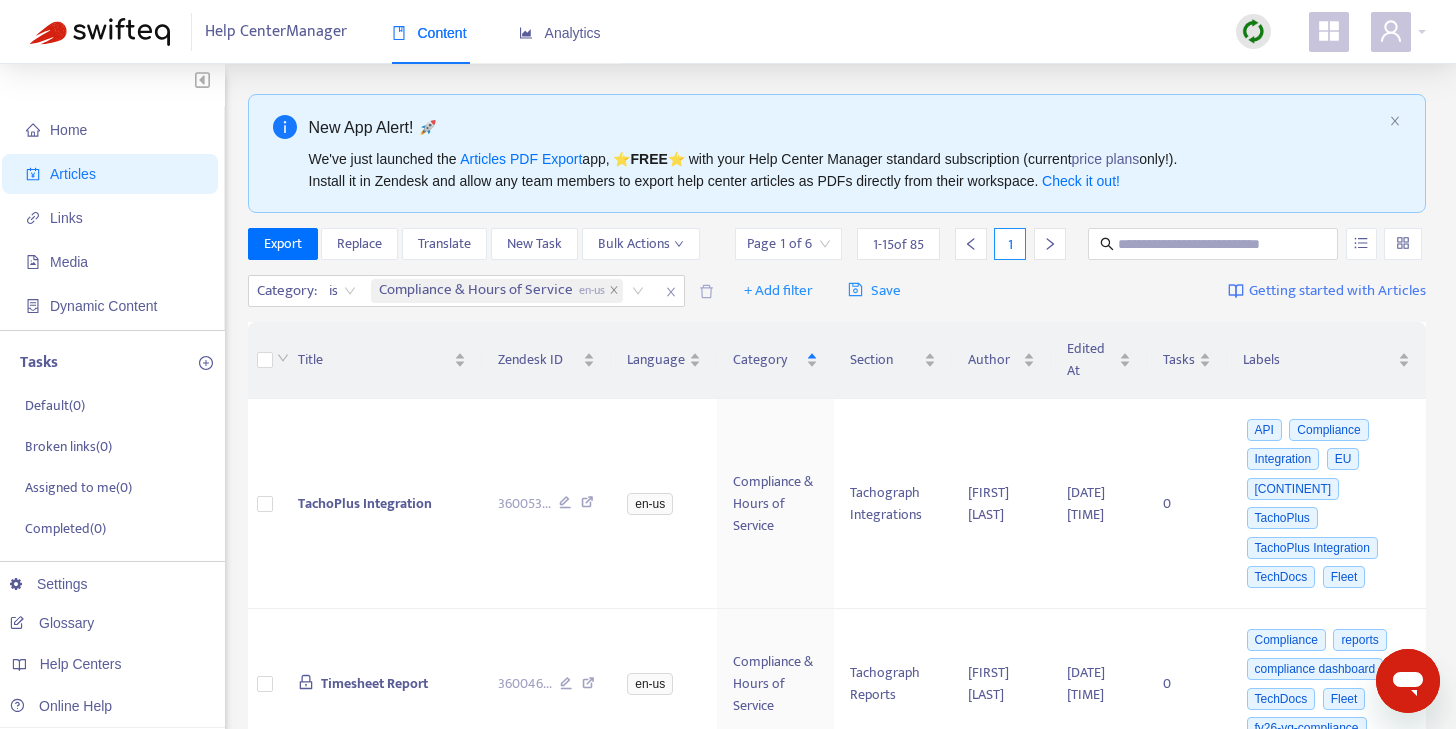 click on "Category : is 360003236592_en-us Compliance & Hours of Service en-us + Add filter Save Getting started with Articles" at bounding box center [837, 291] 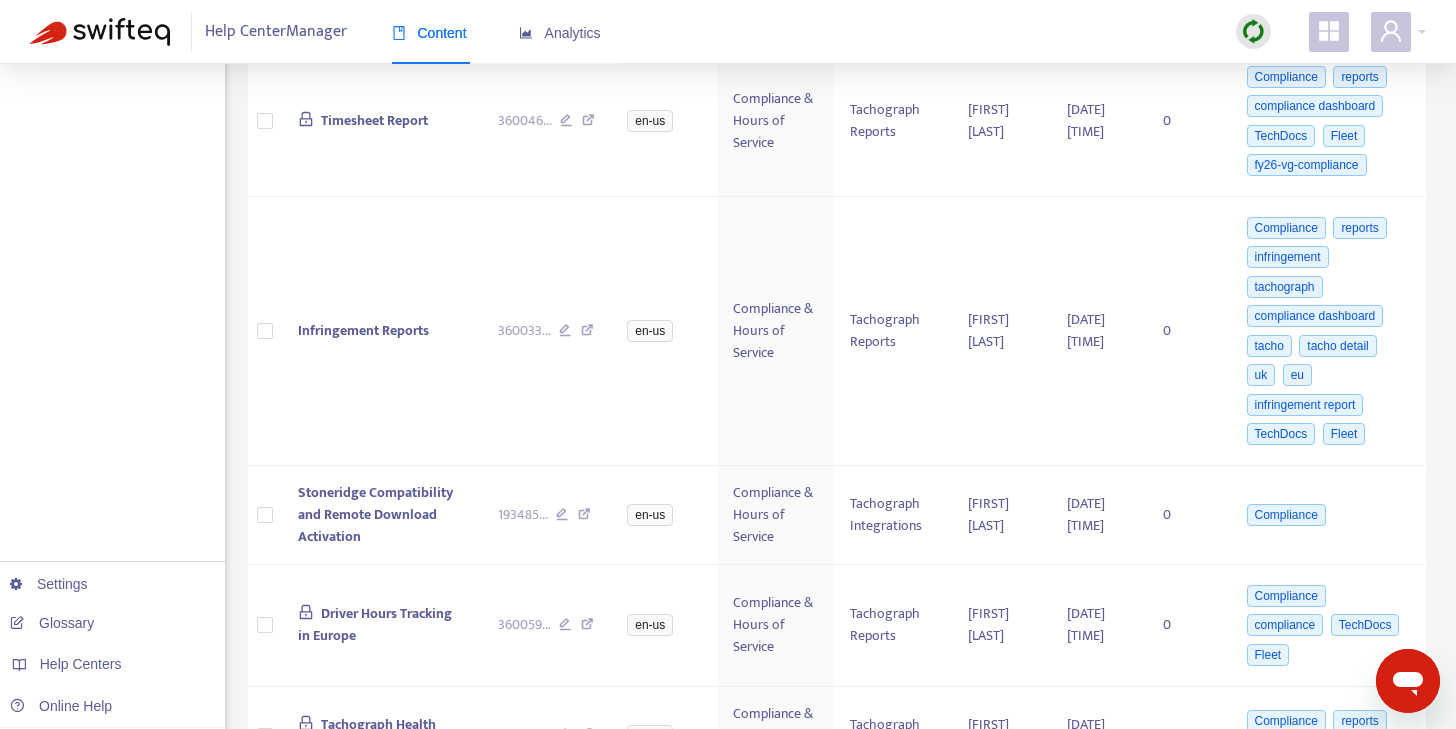 scroll, scrollTop: 0, scrollLeft: 0, axis: both 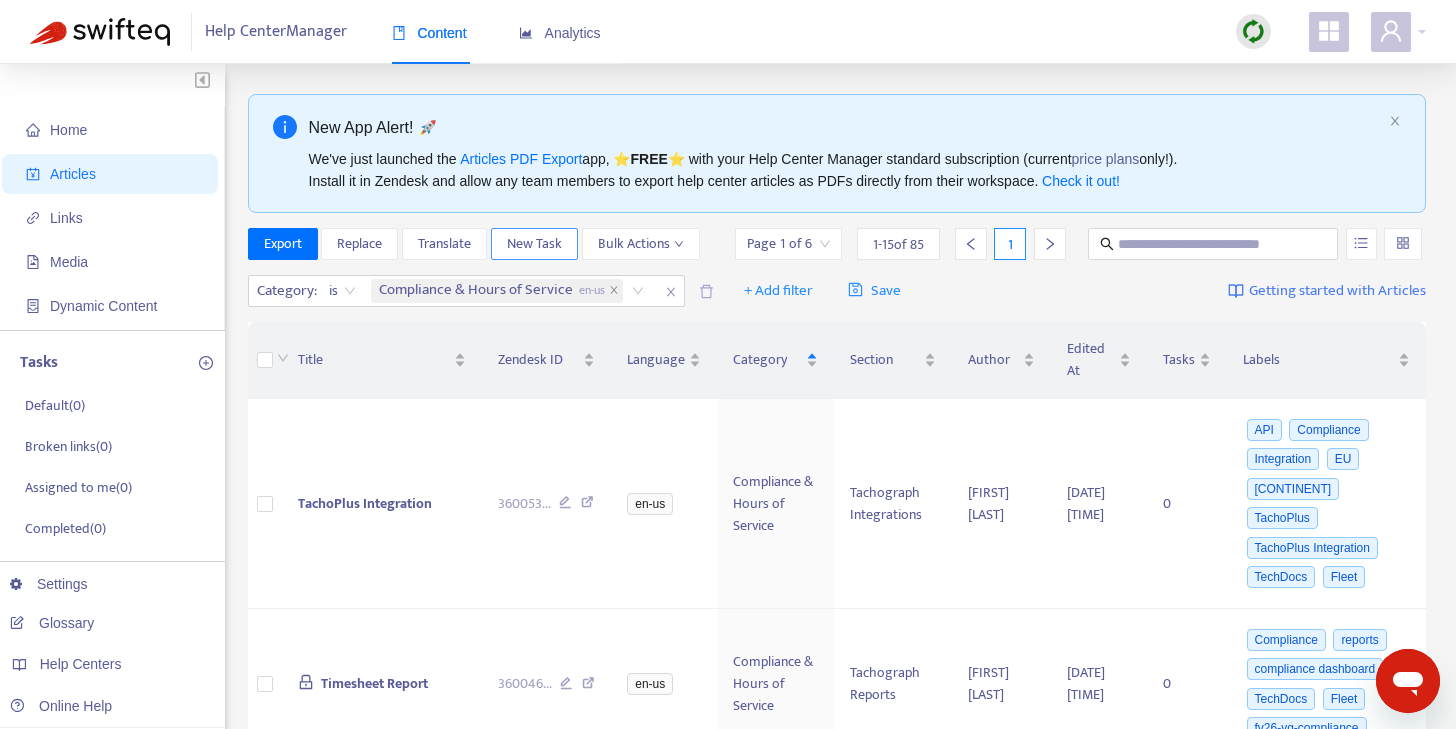 click on "New Task" at bounding box center (534, 244) 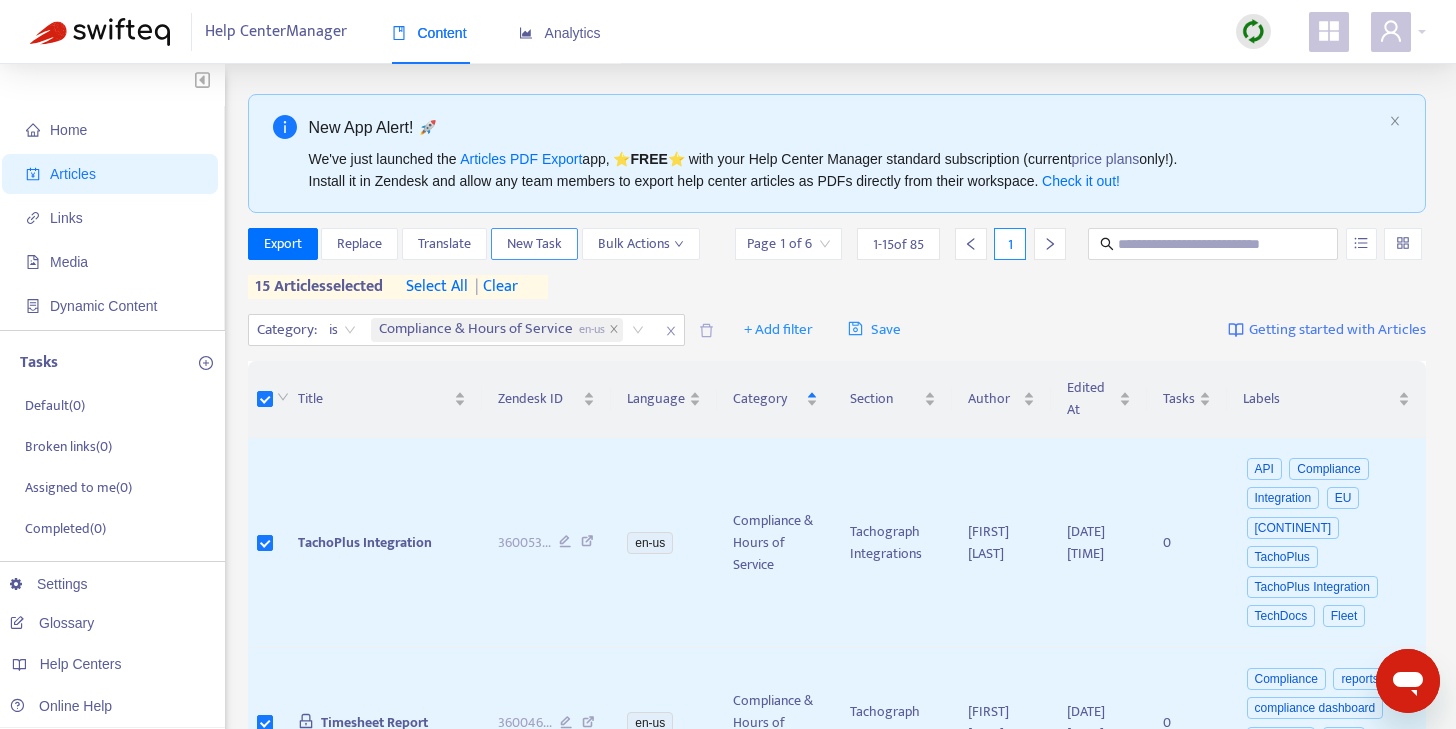 click on "New Task" at bounding box center [534, 244] 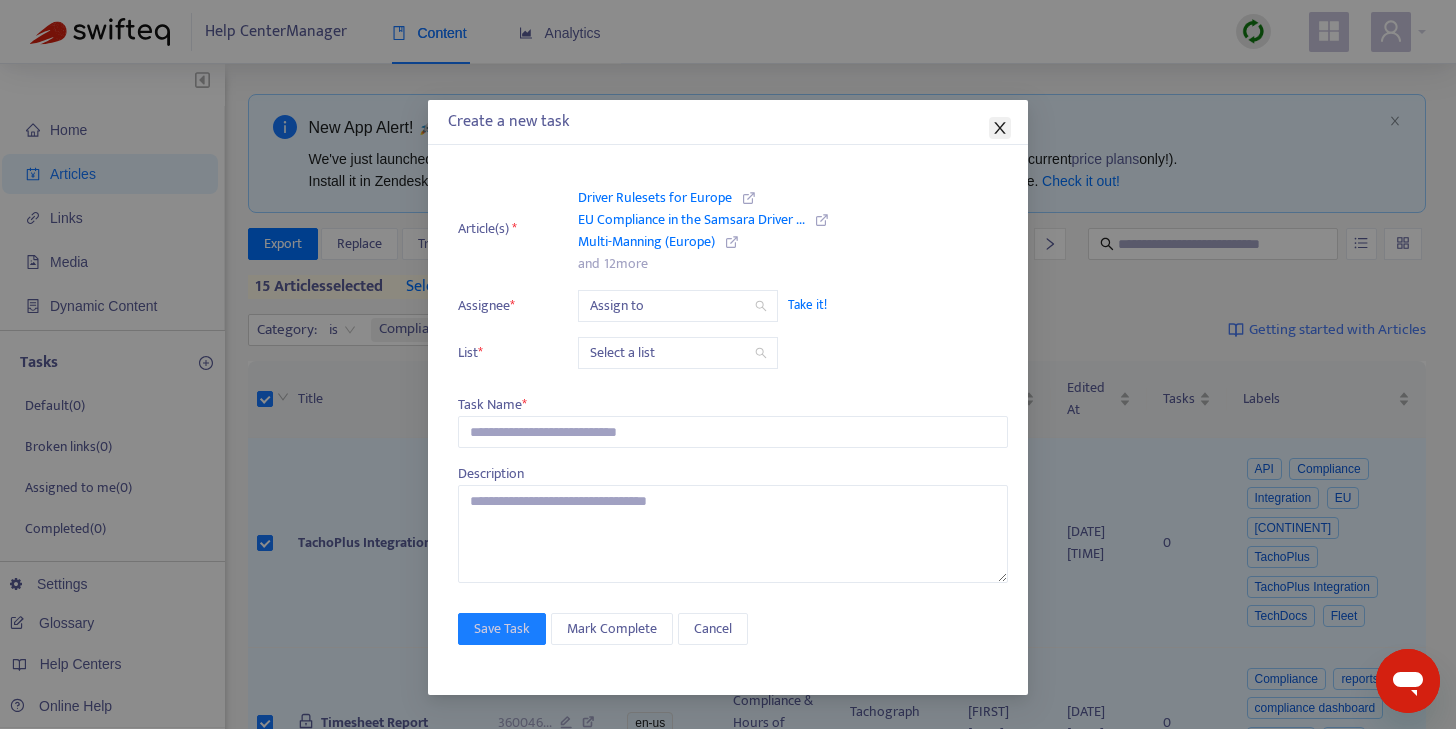 click at bounding box center (1000, 128) 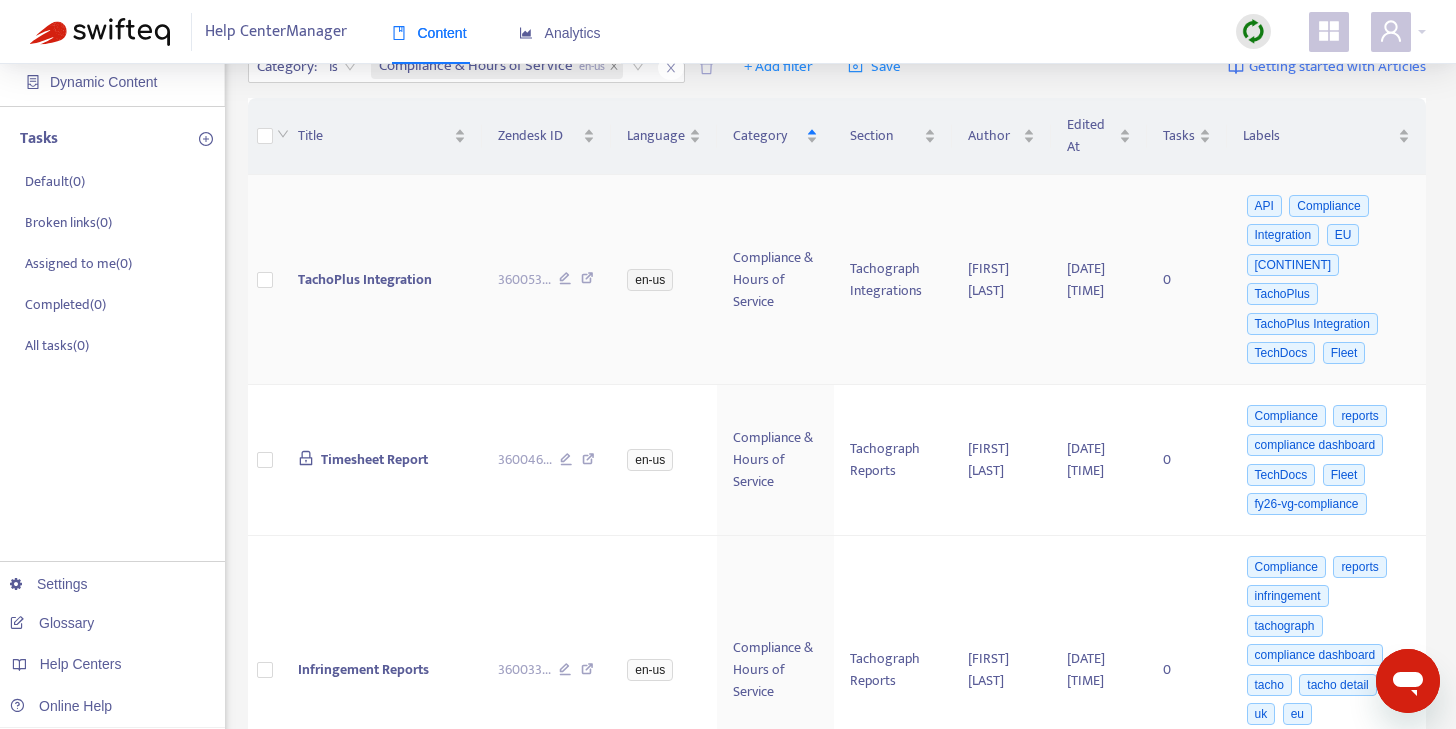 scroll, scrollTop: 0, scrollLeft: 0, axis: both 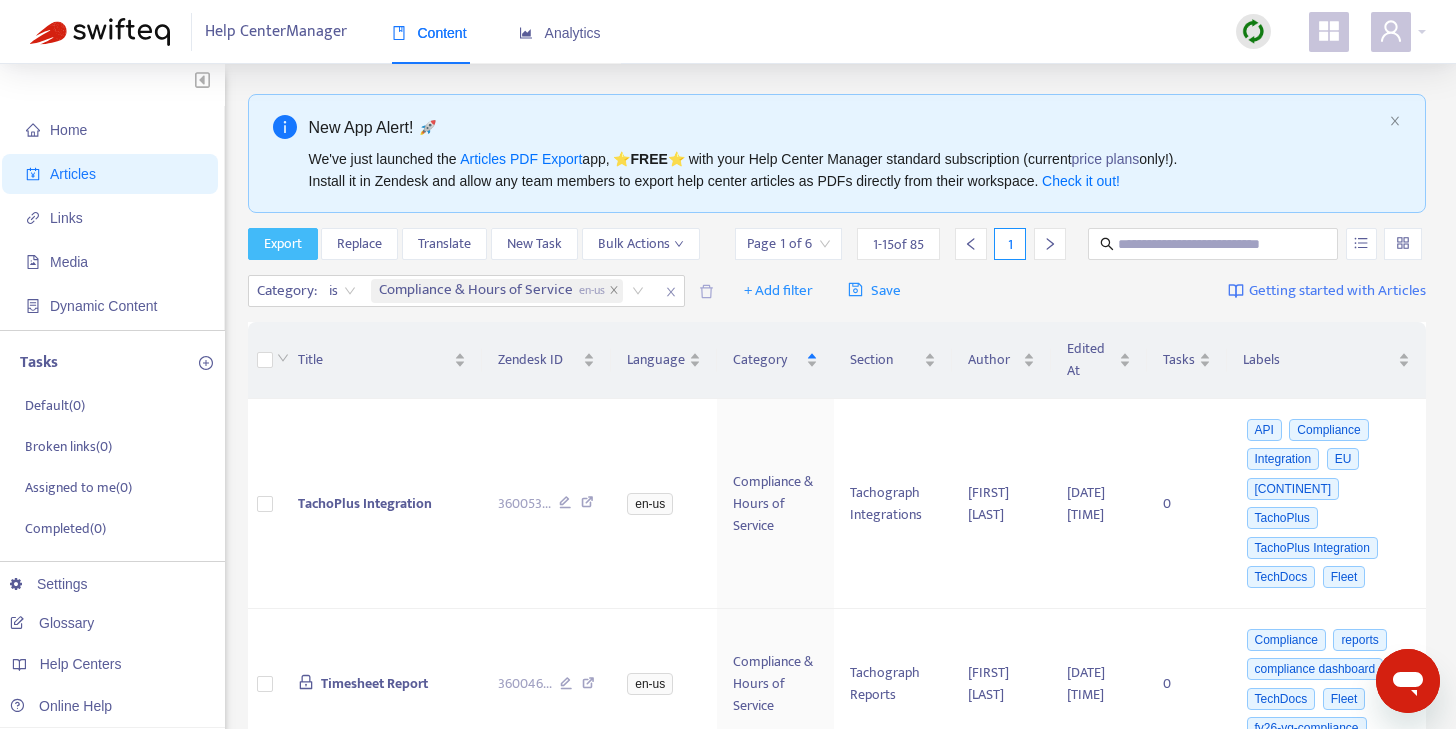 click on "Export" at bounding box center [283, 244] 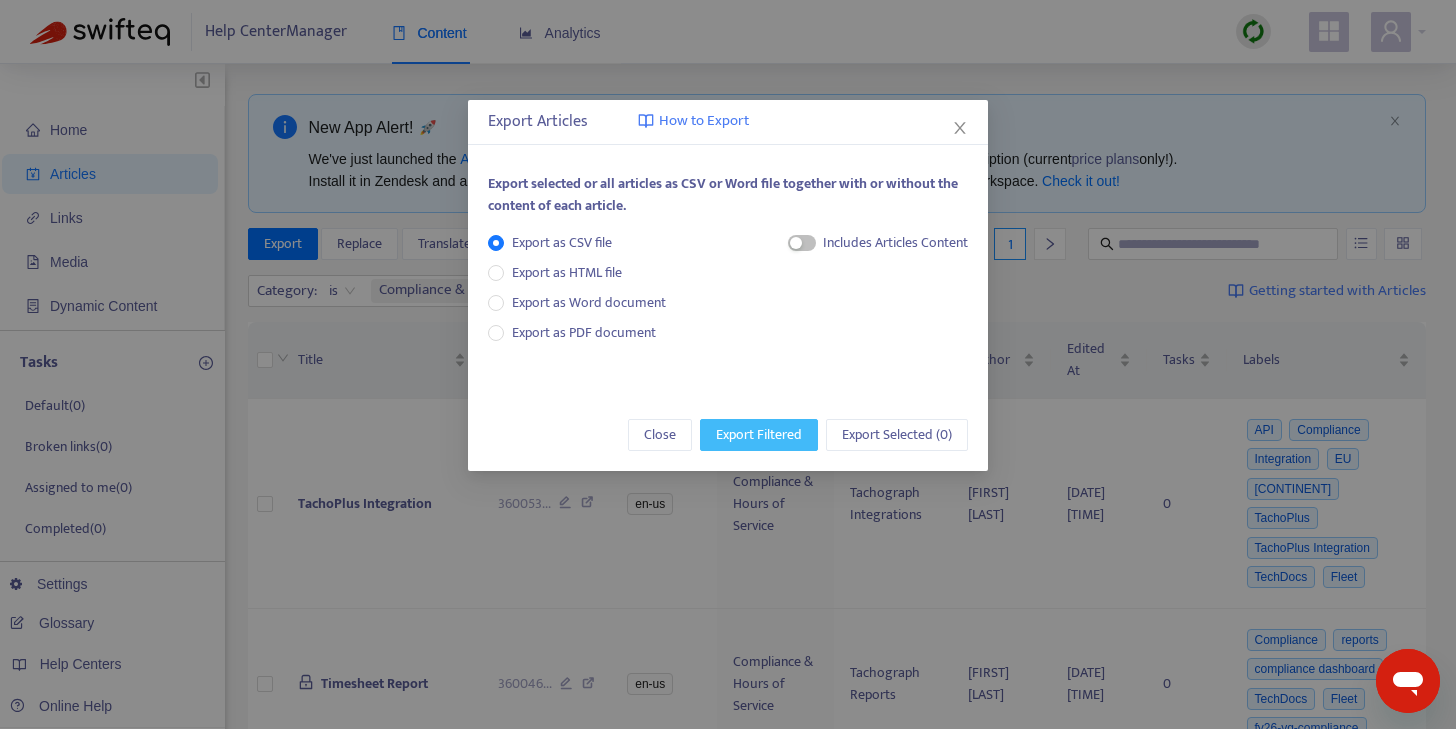 click on "Export Filtered" at bounding box center [759, 435] 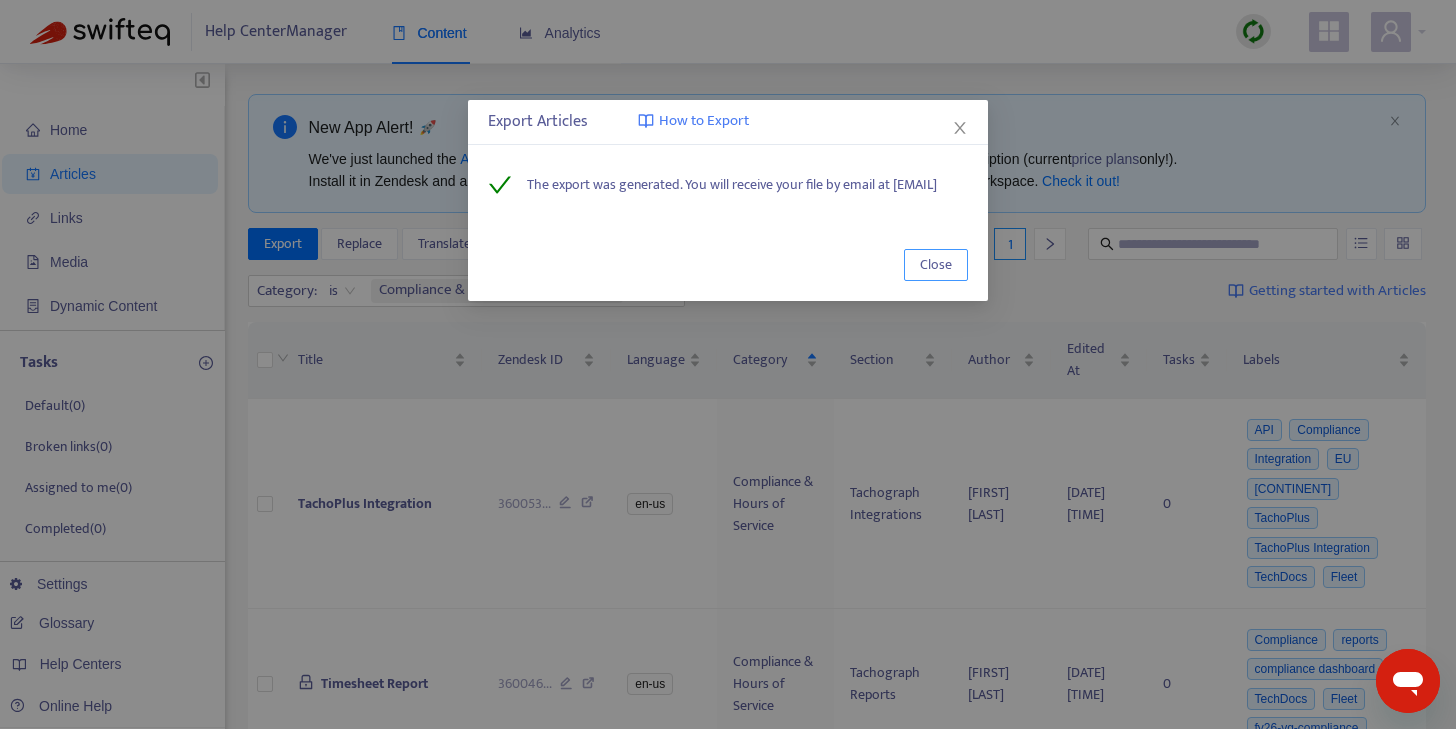 click on "Close" at bounding box center (936, 265) 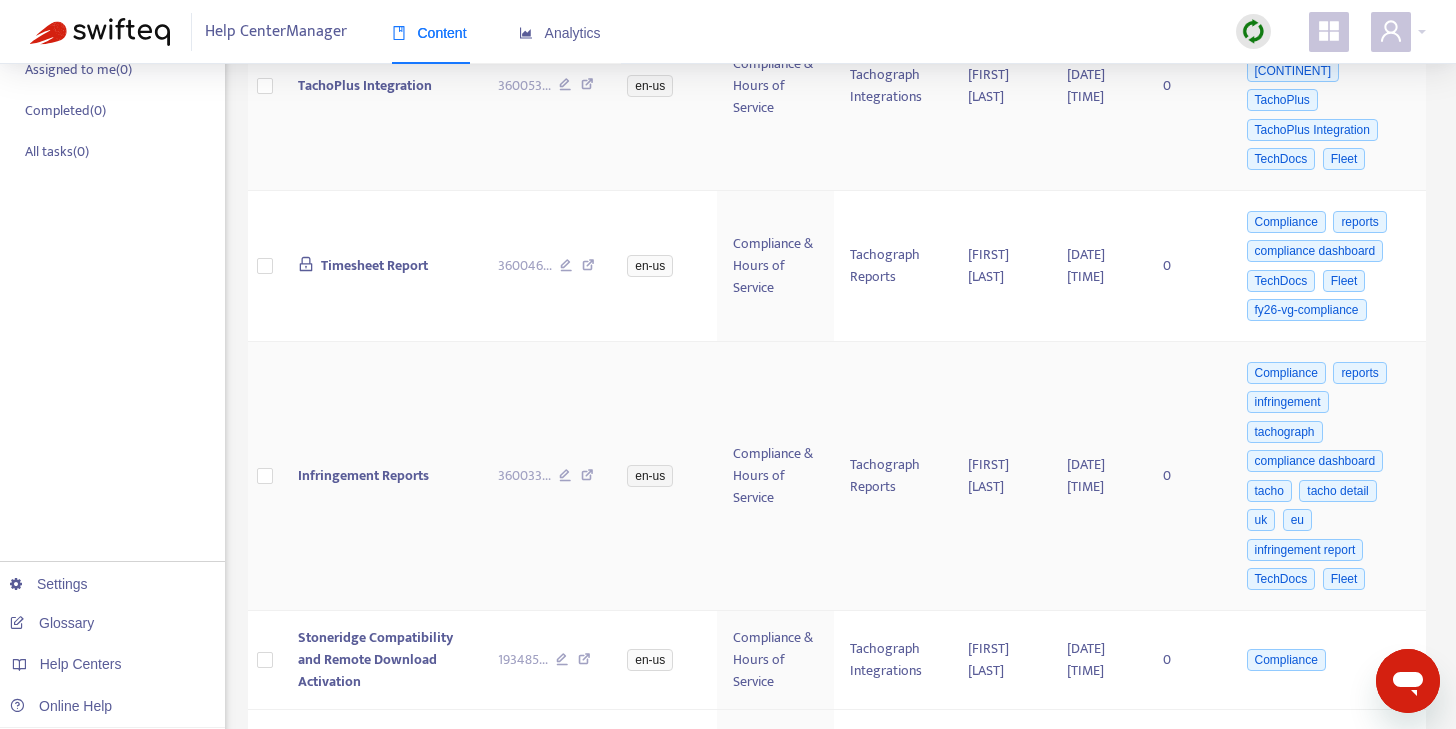 scroll, scrollTop: 0, scrollLeft: 0, axis: both 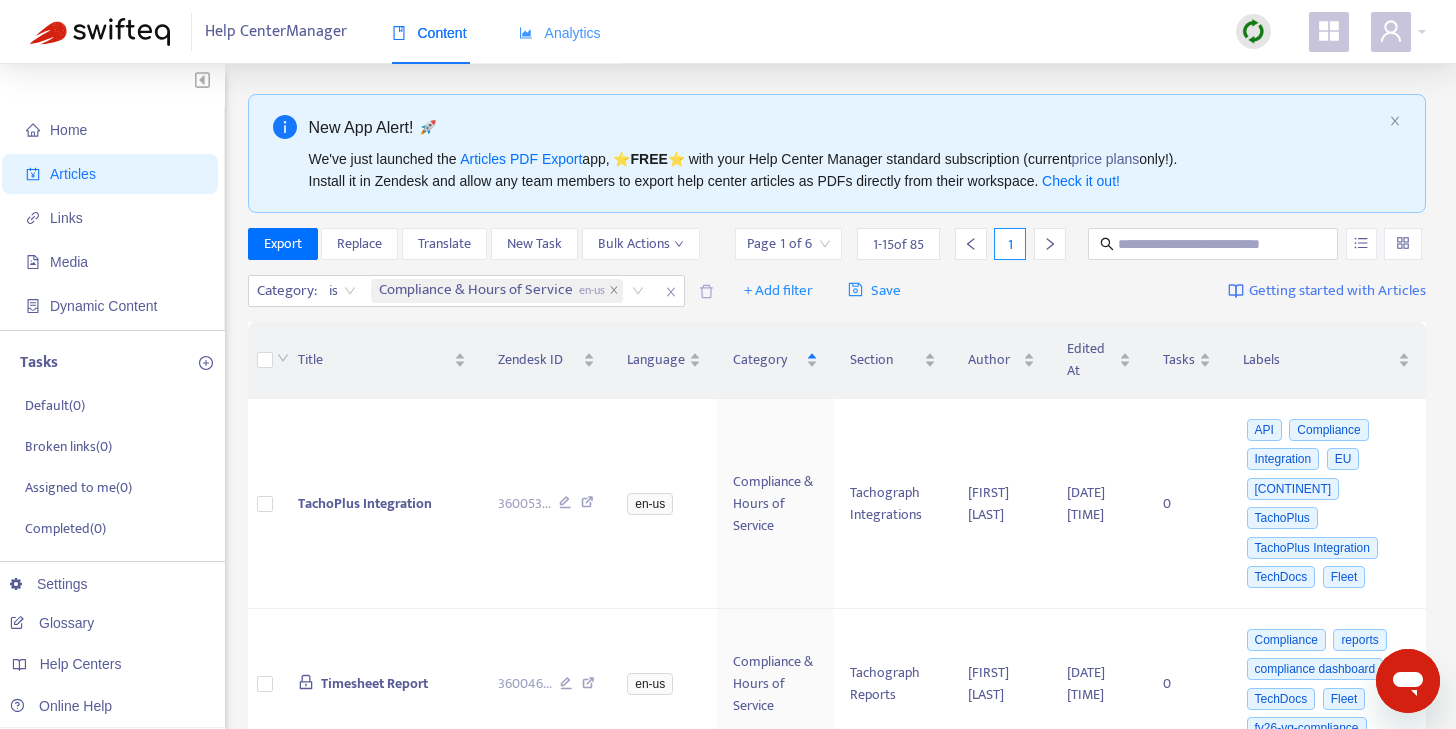 click on "Analytics" at bounding box center (560, 33) 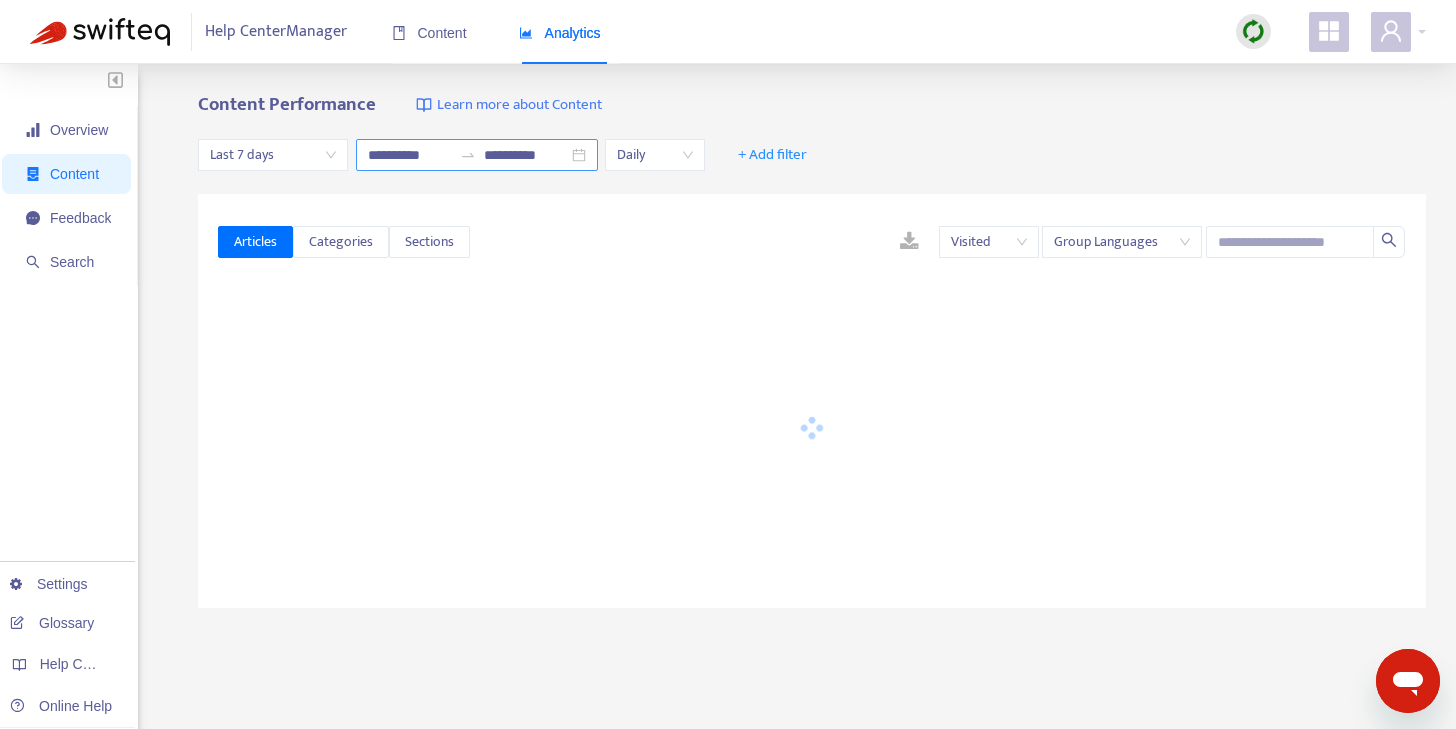click on "[REDACTED] [REDACTED]" at bounding box center (477, 155) 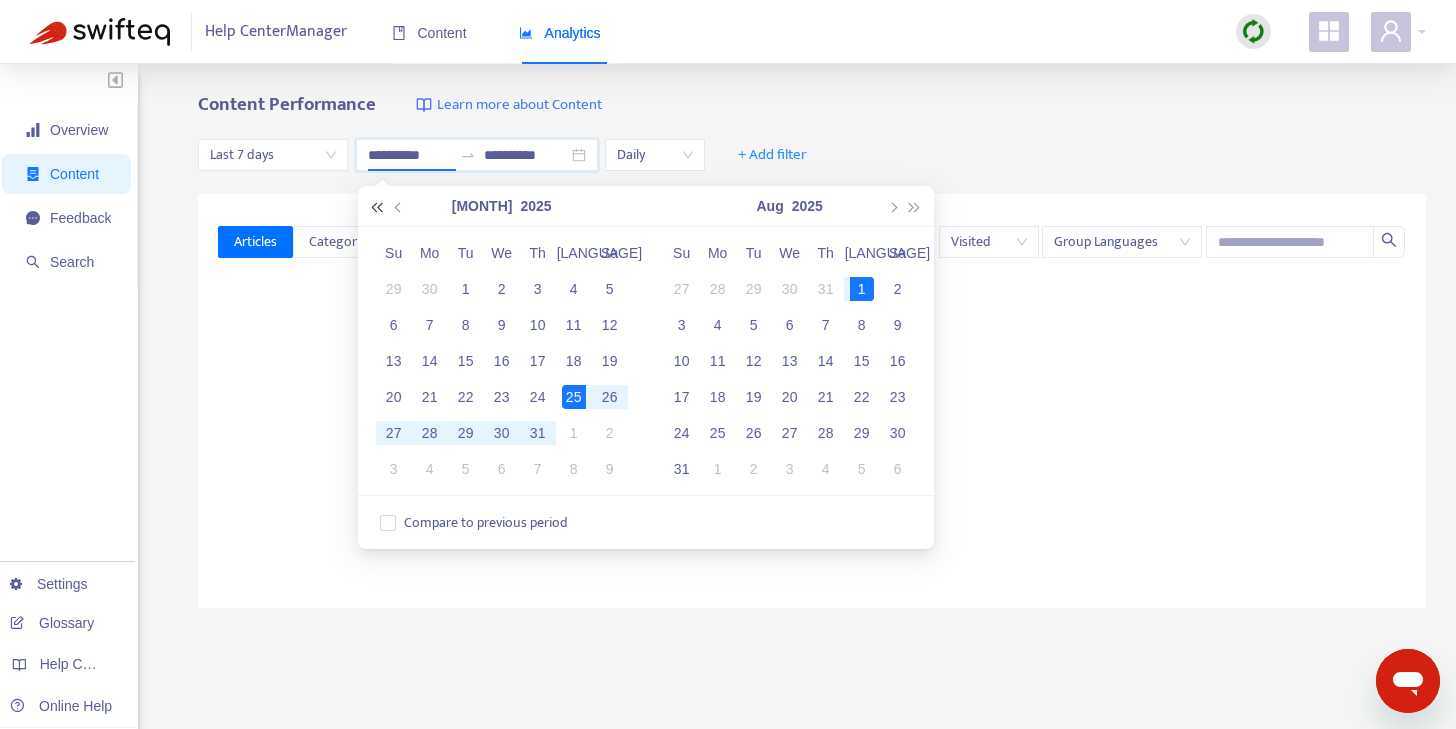 click at bounding box center [377, 207] 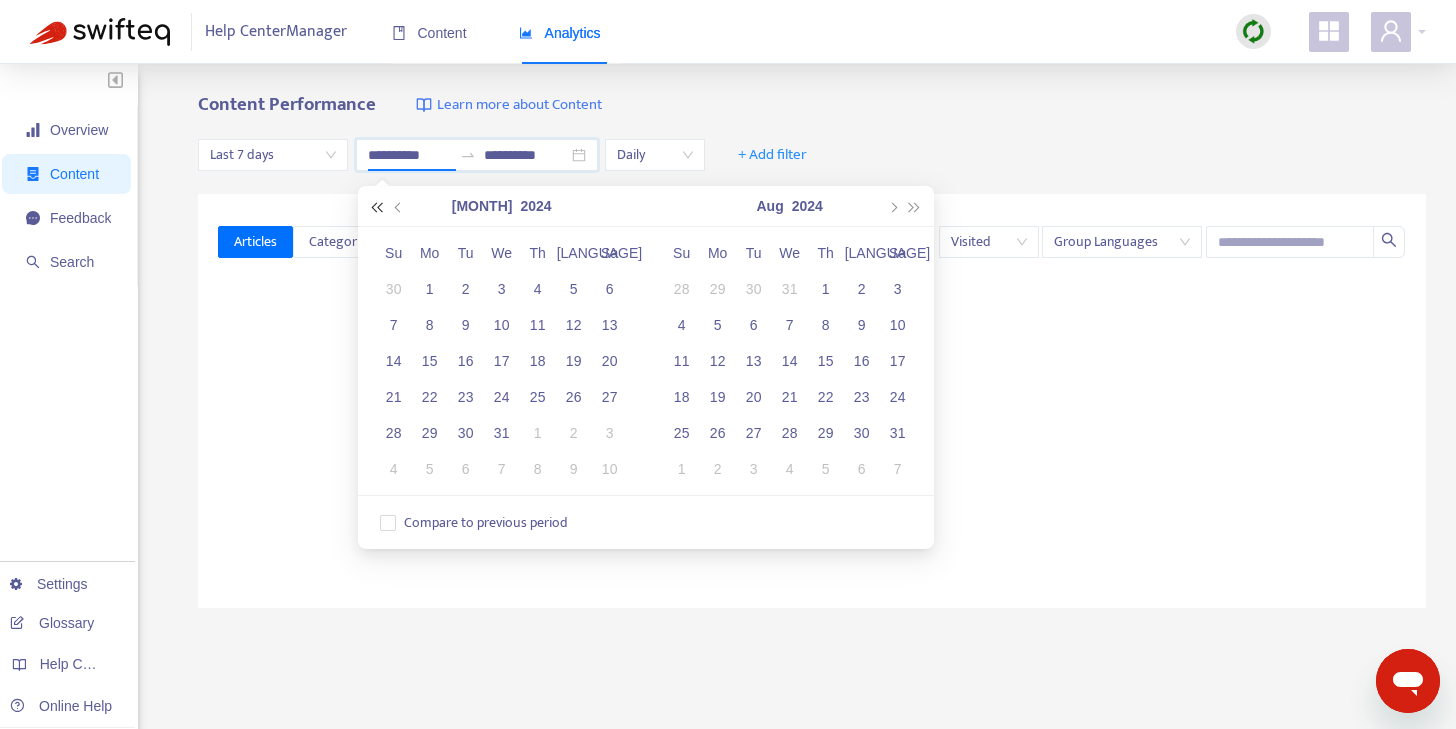 click at bounding box center (377, 207) 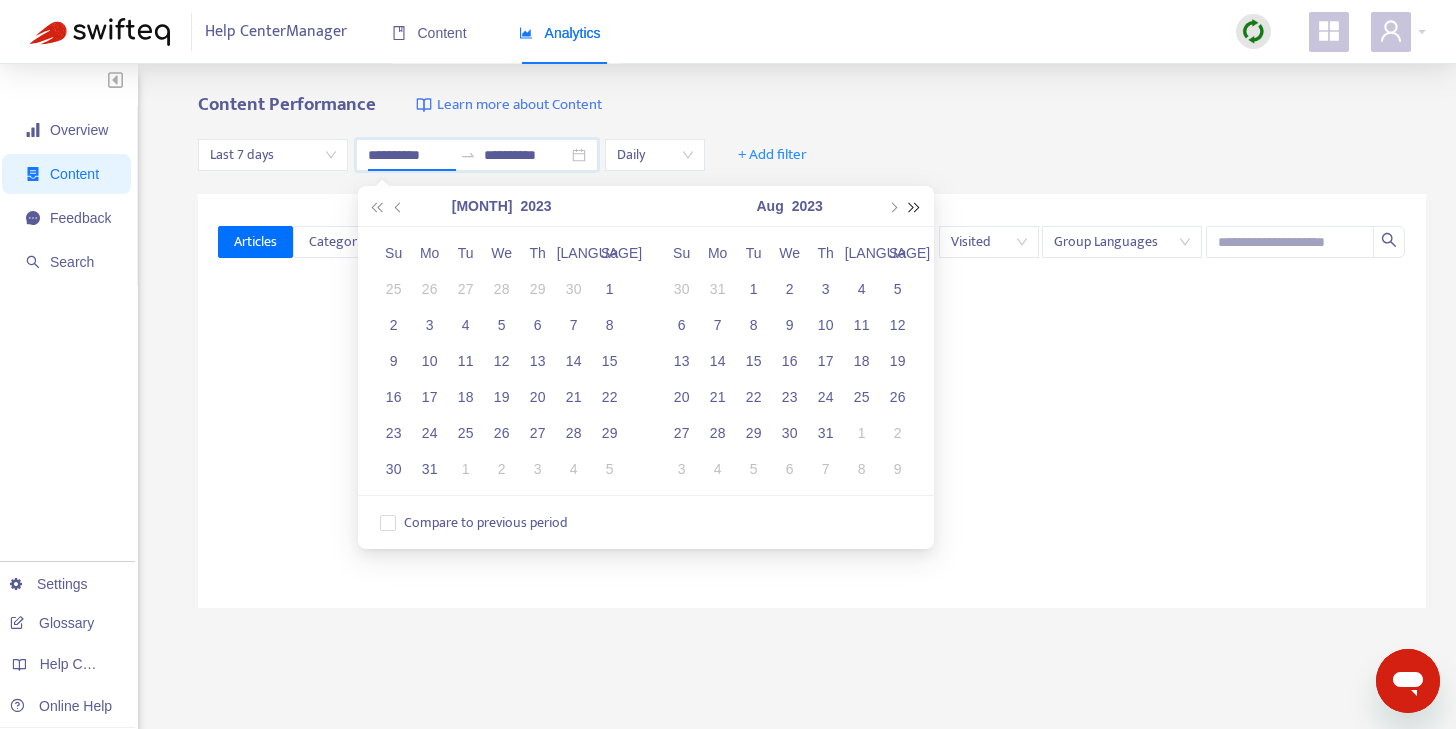 click at bounding box center [915, 207] 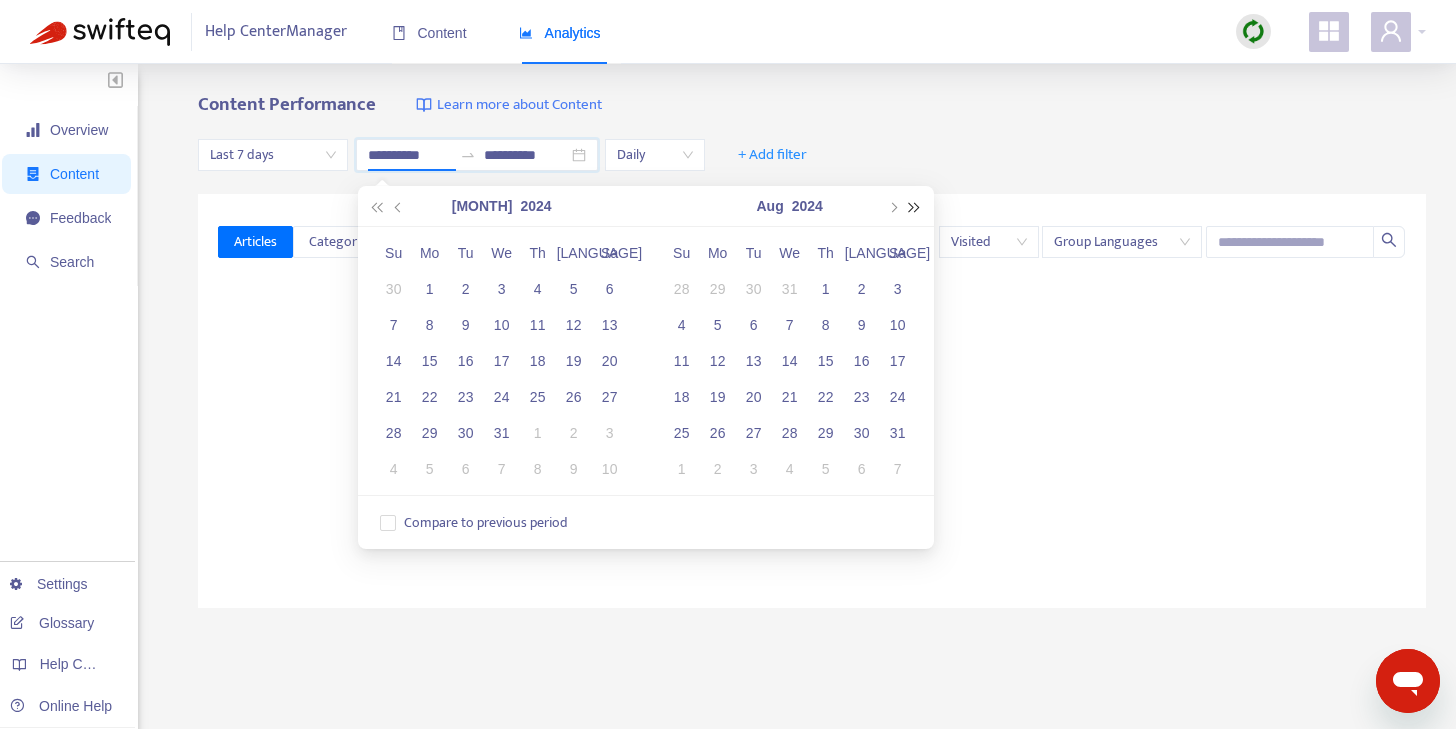 click at bounding box center (914, 206) 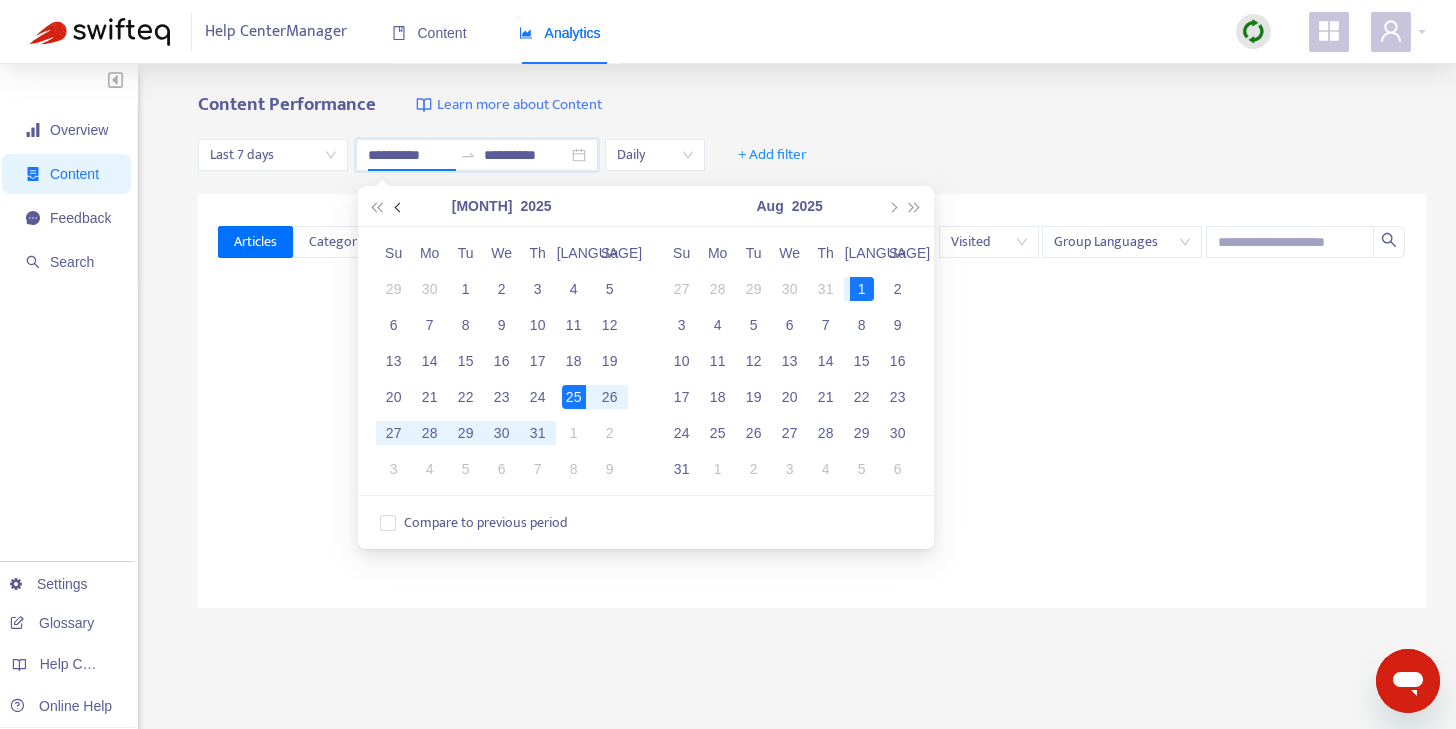 click at bounding box center (399, 206) 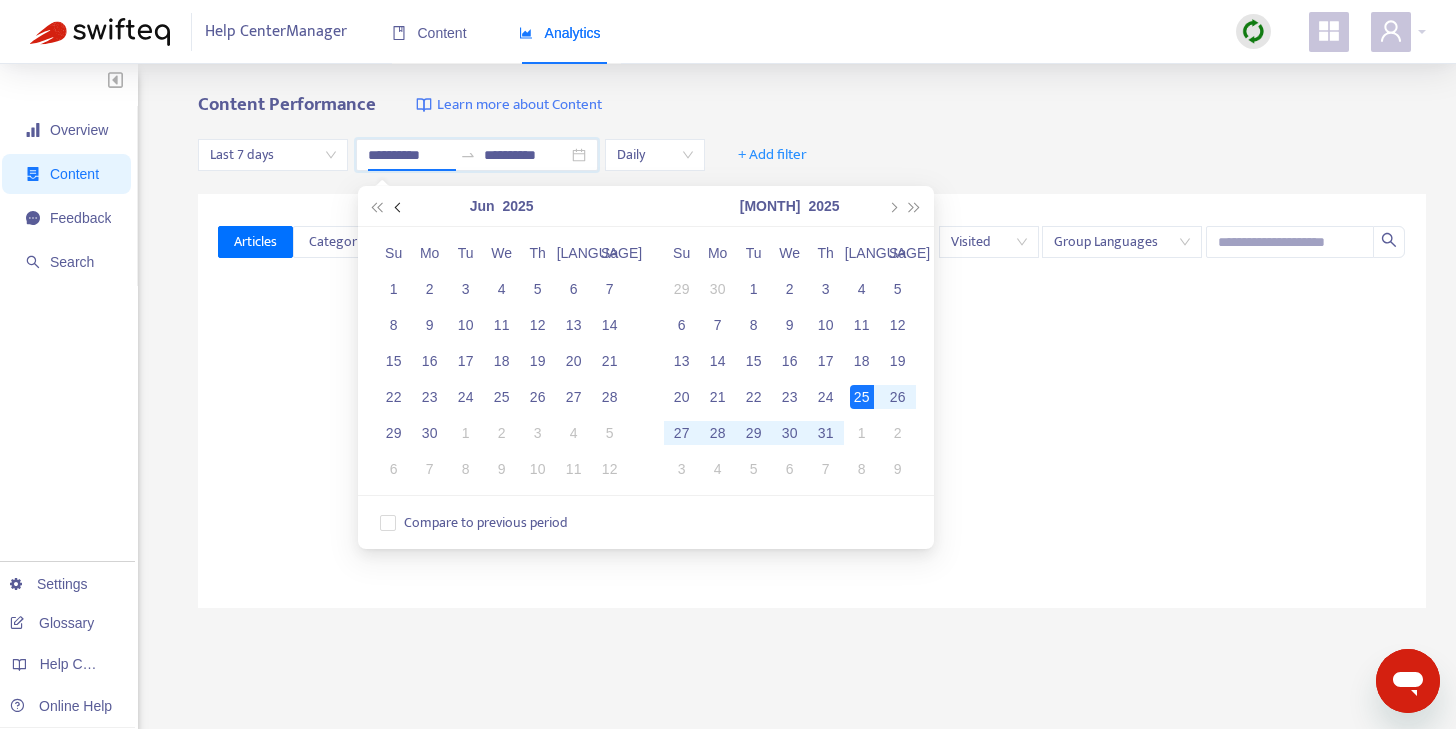 click at bounding box center [399, 206] 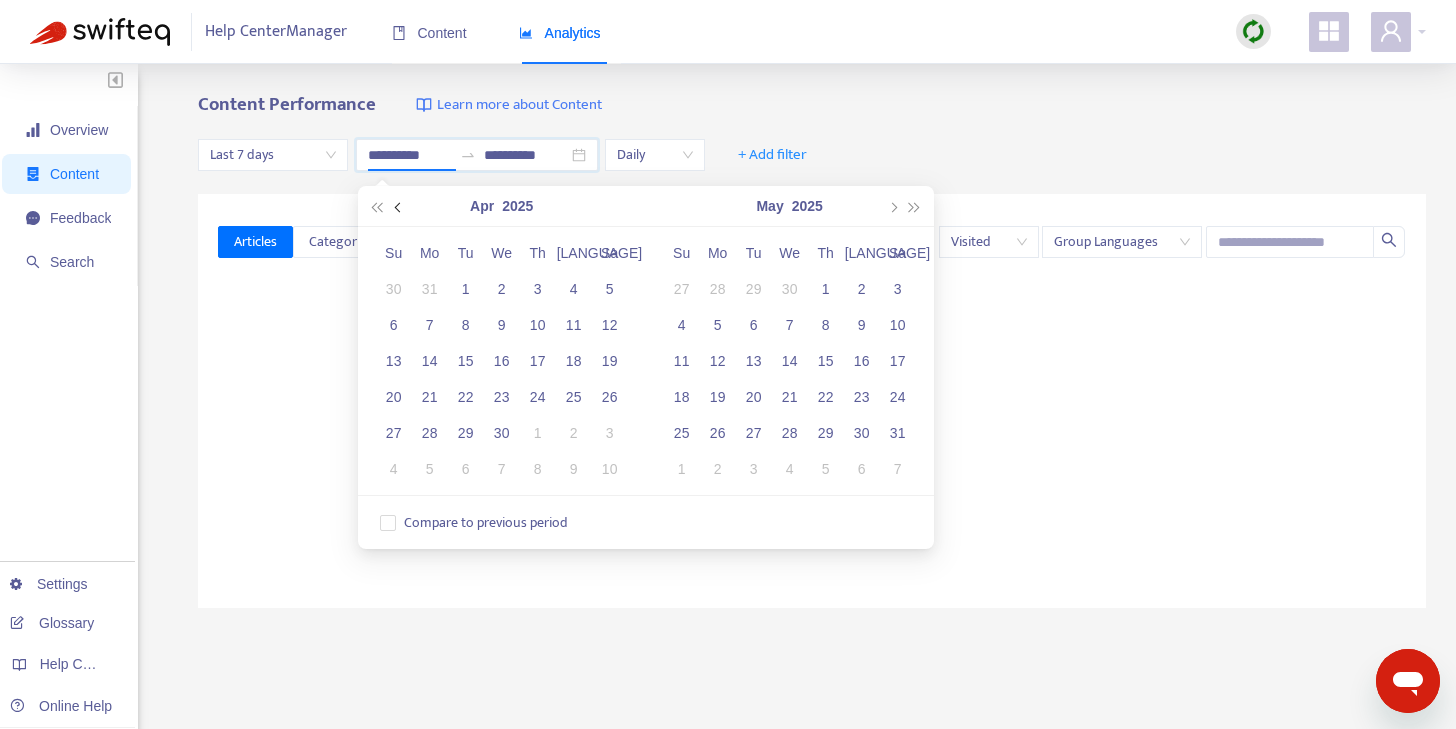 click at bounding box center (399, 206) 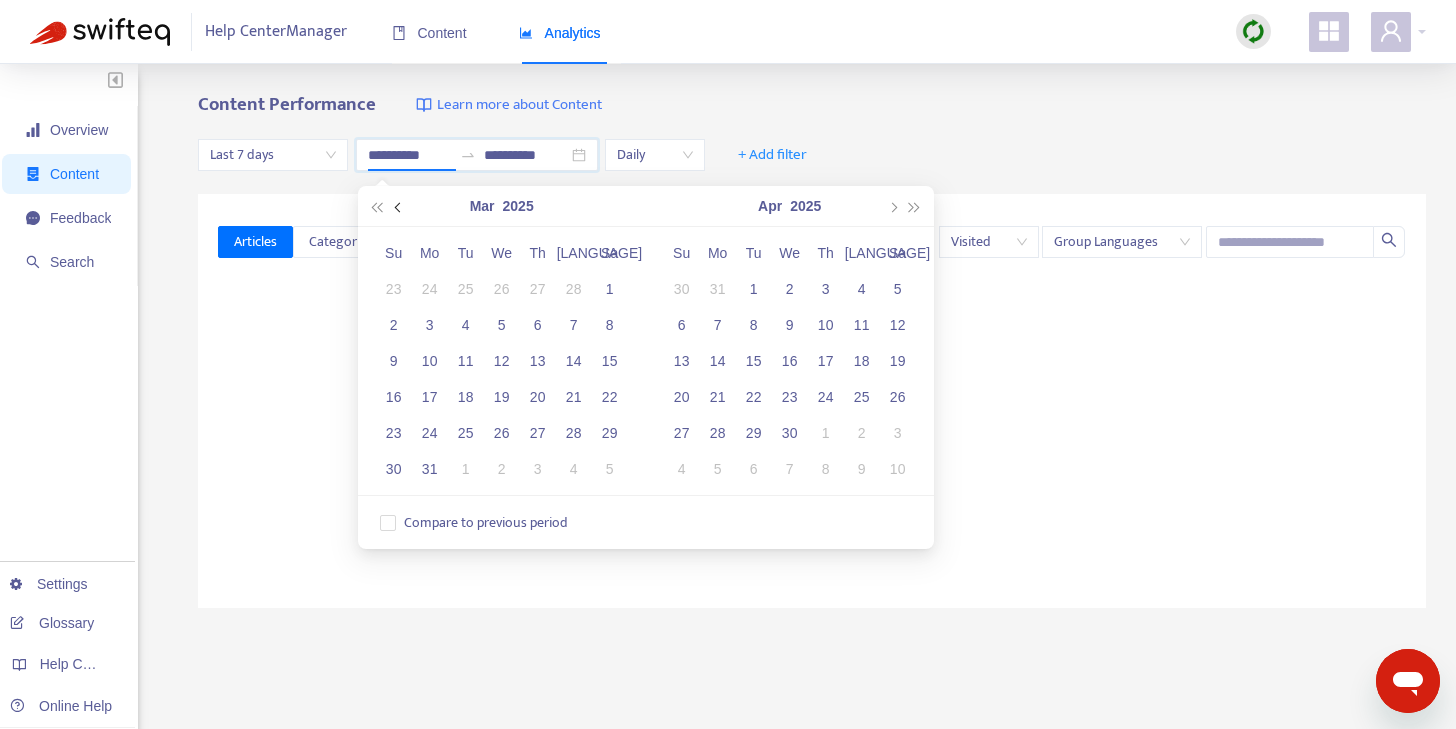 click at bounding box center [399, 206] 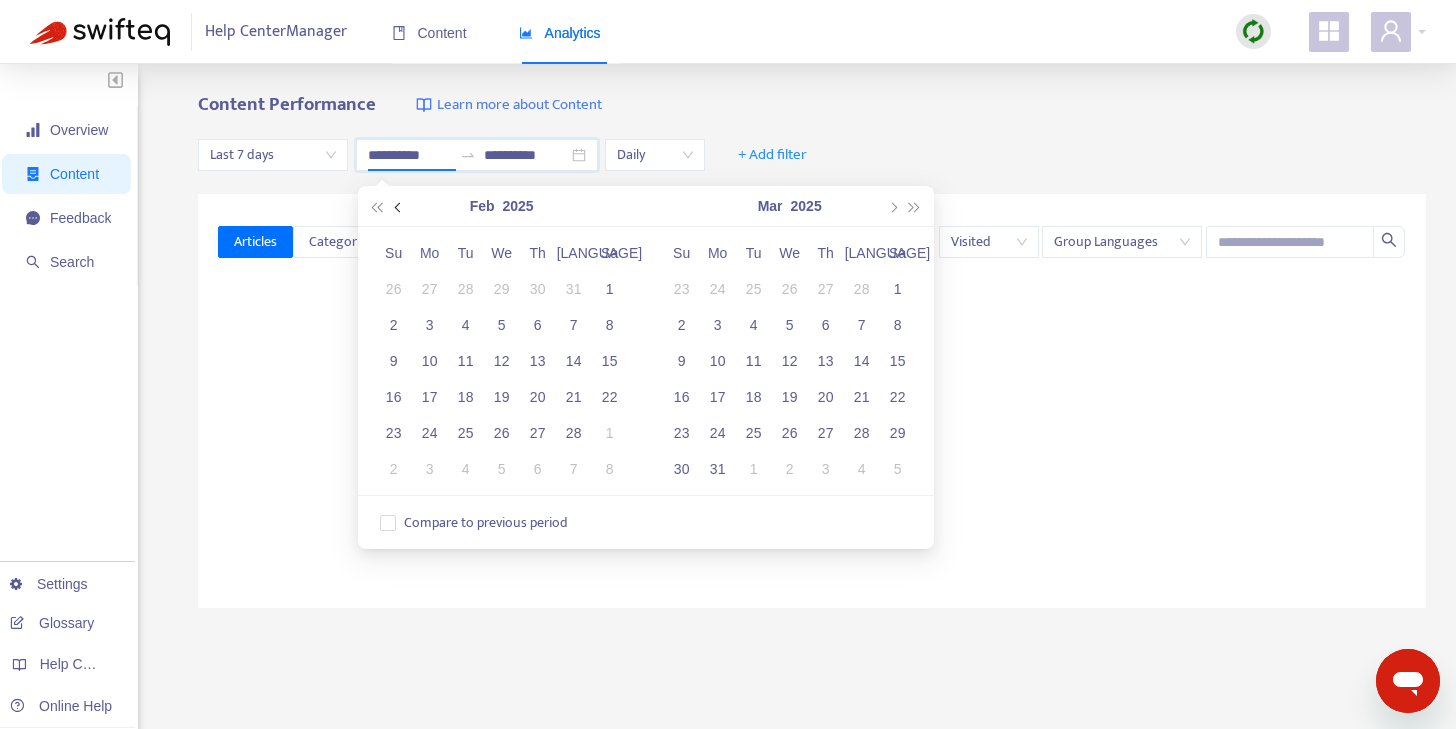 click at bounding box center (399, 206) 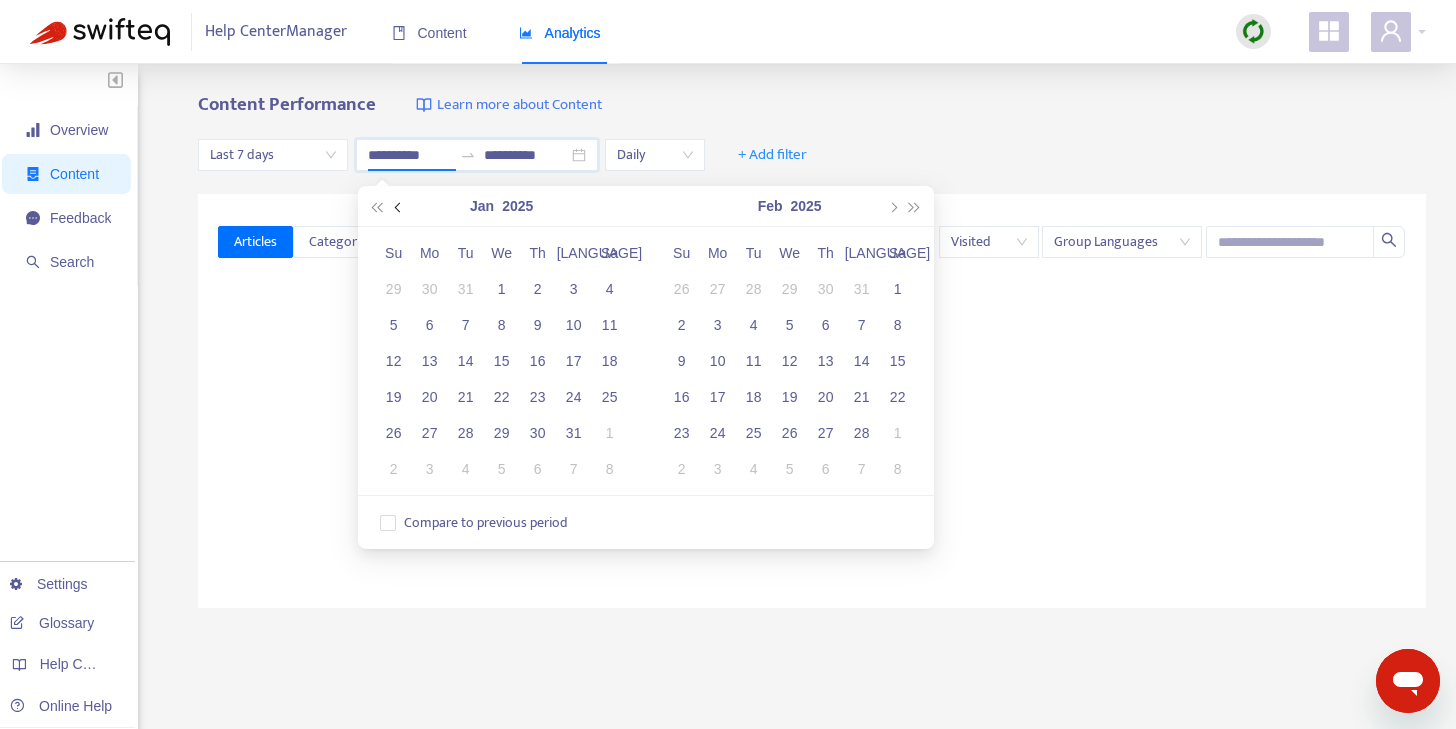 click at bounding box center (399, 206) 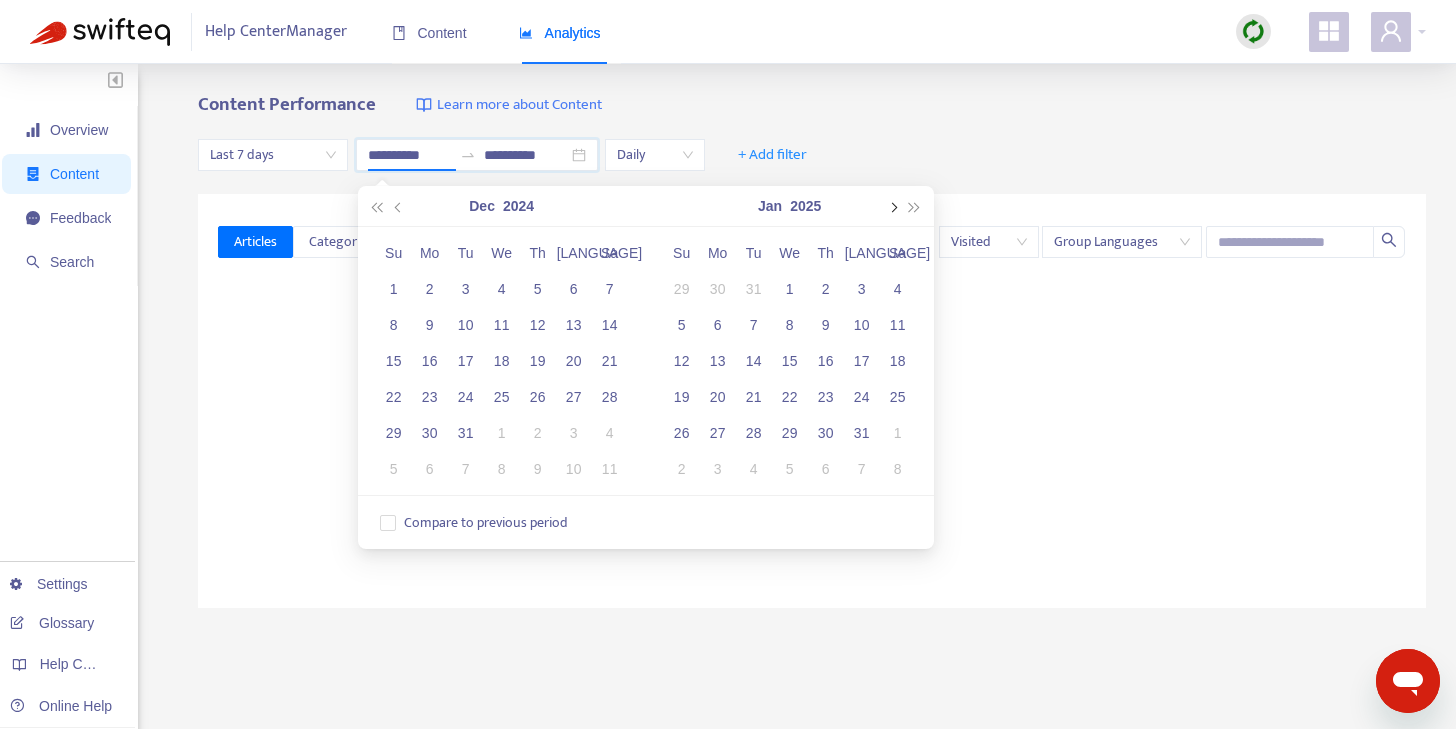 click at bounding box center [892, 206] 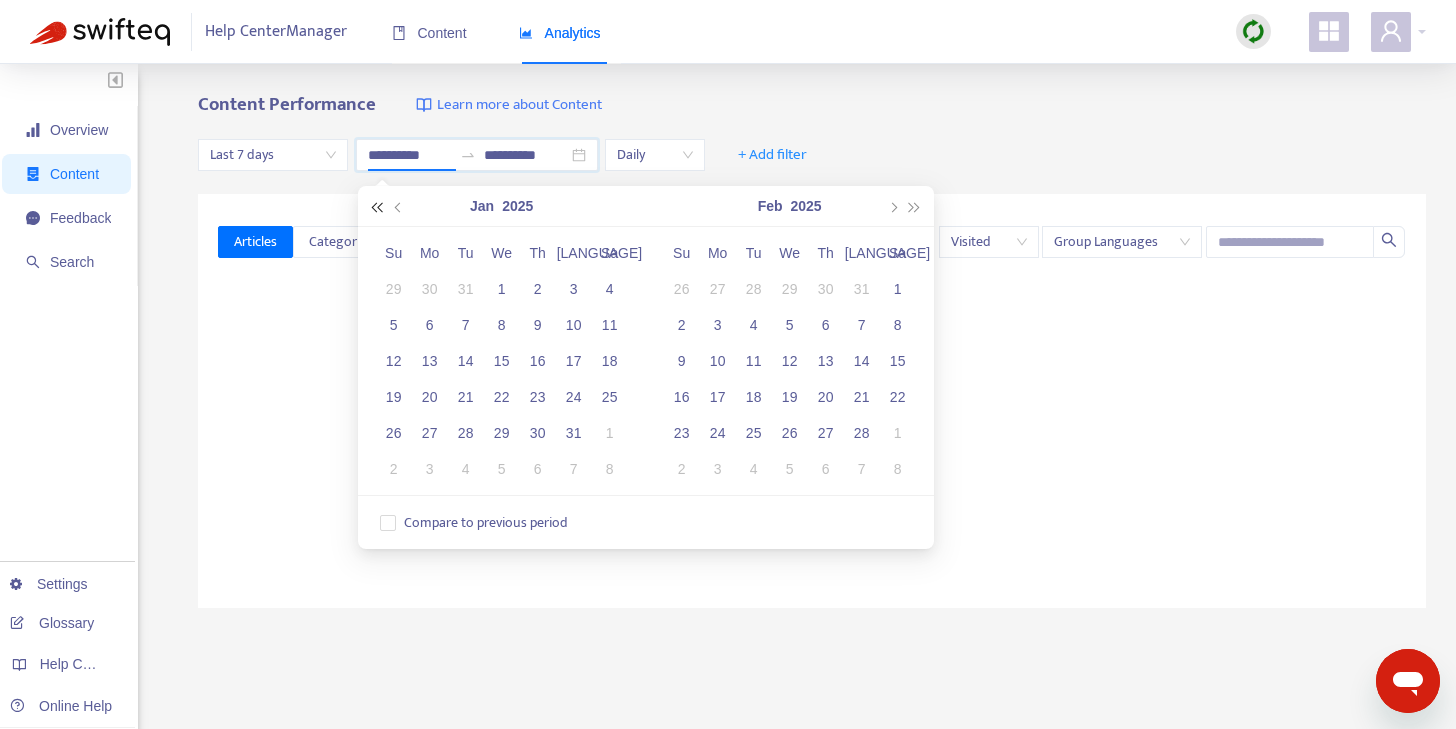 click at bounding box center [377, 207] 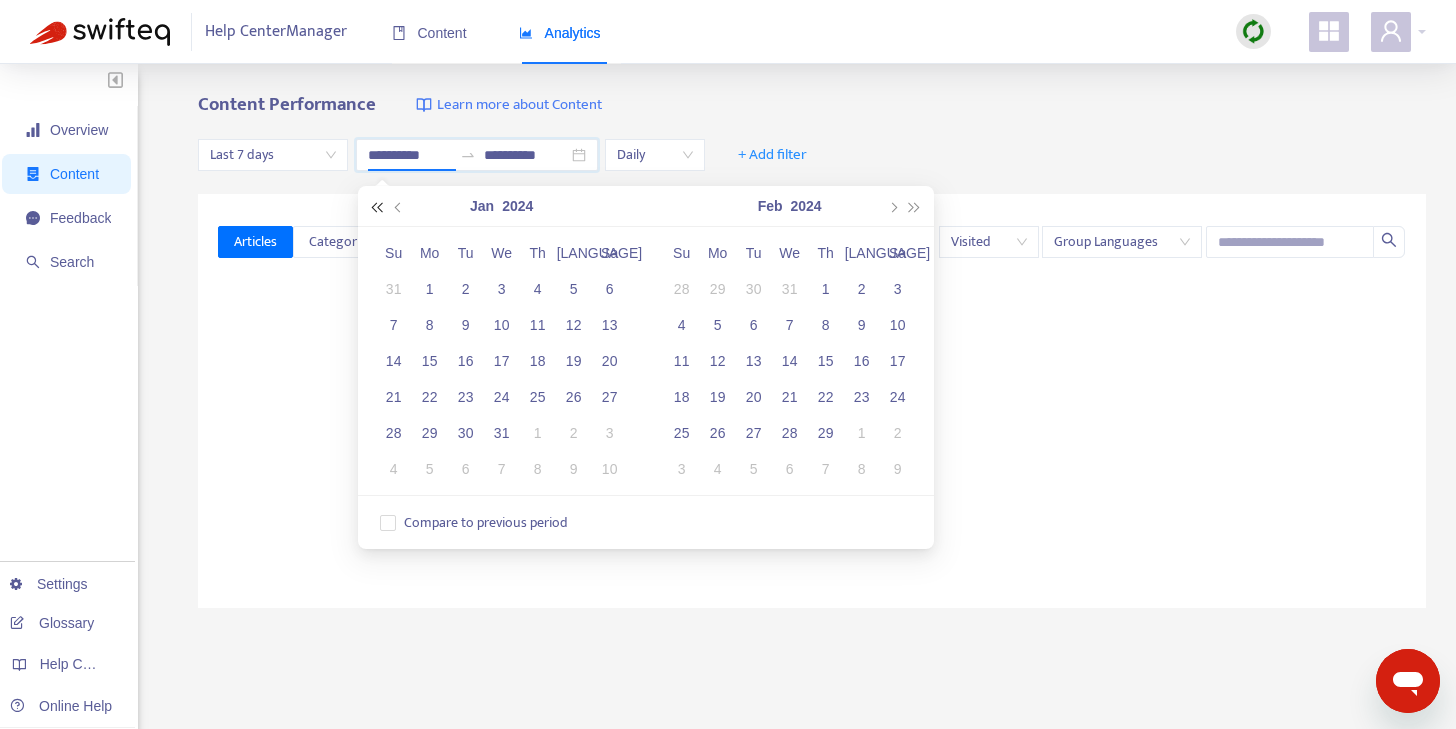 click at bounding box center [377, 207] 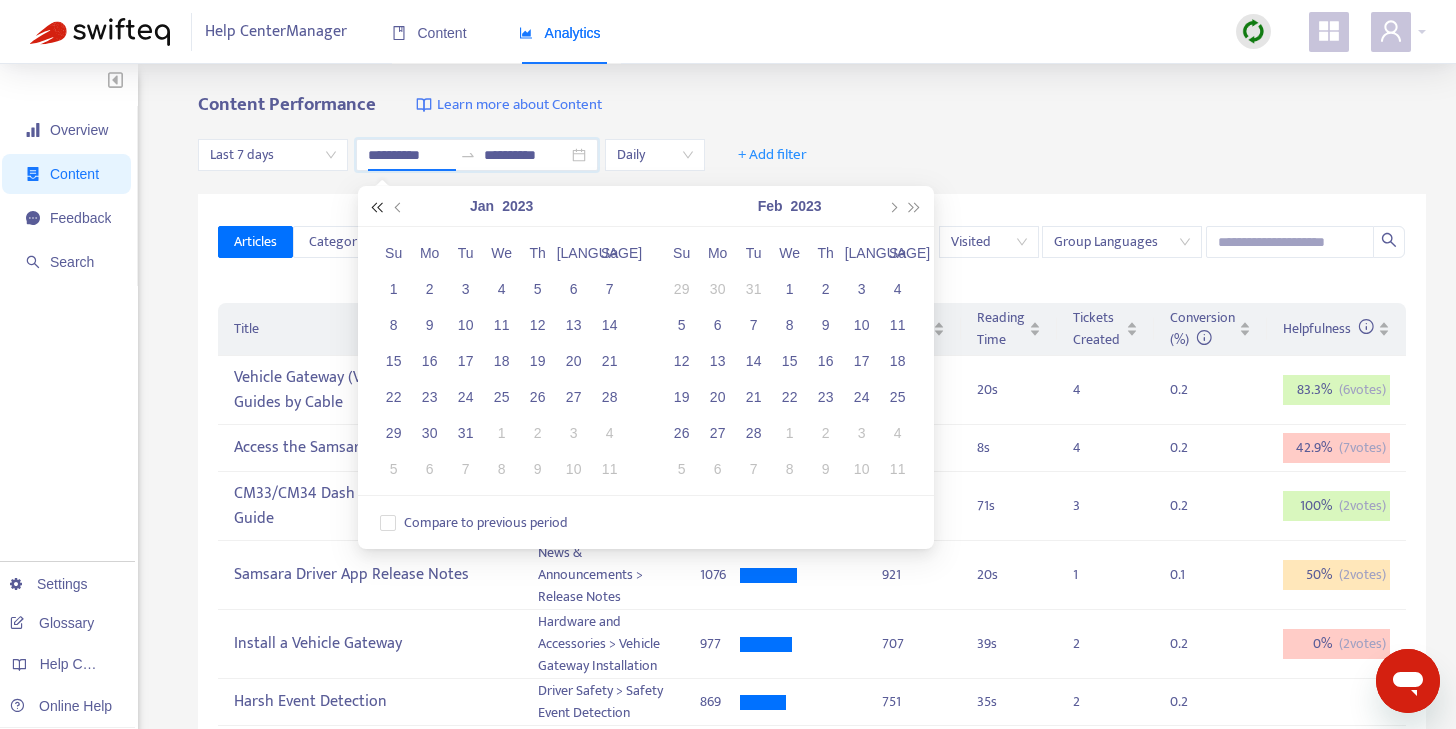 click at bounding box center [377, 207] 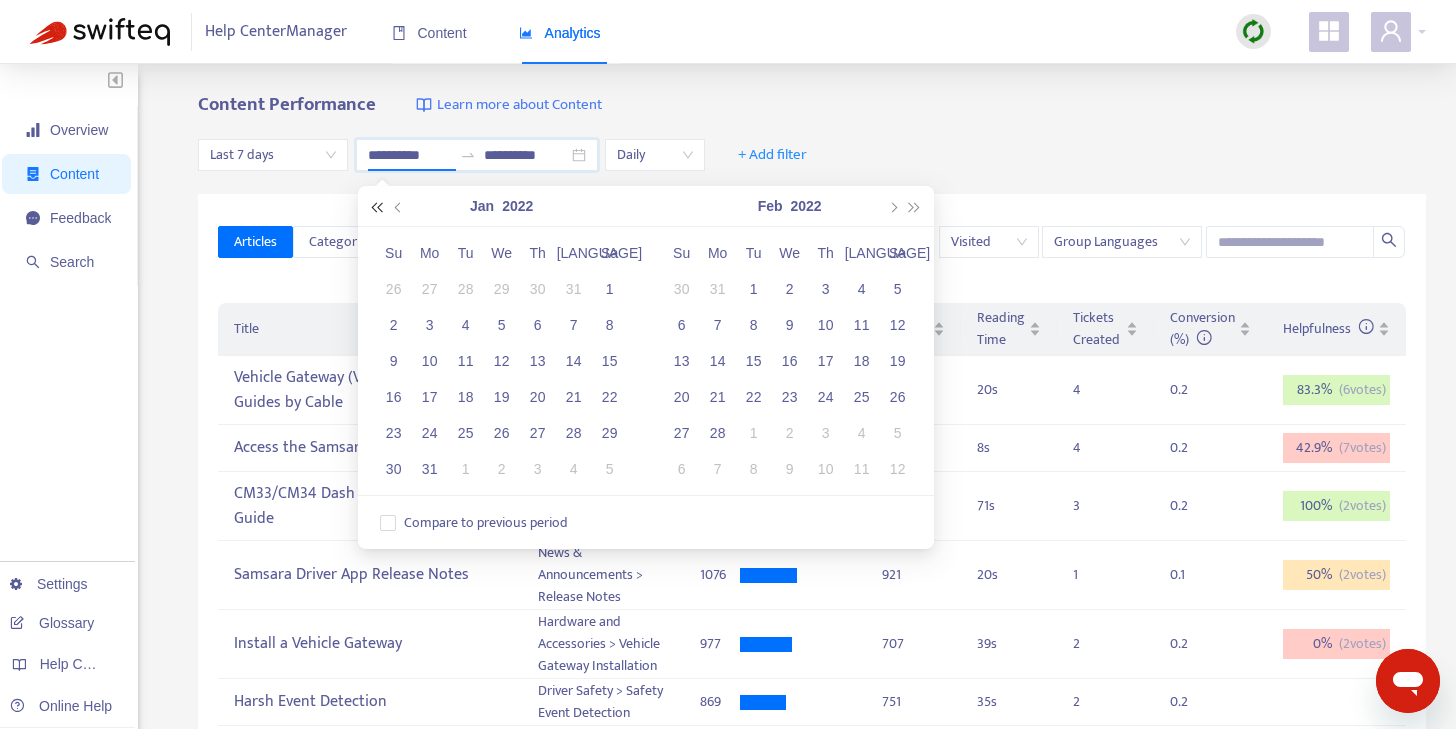 click at bounding box center [377, 207] 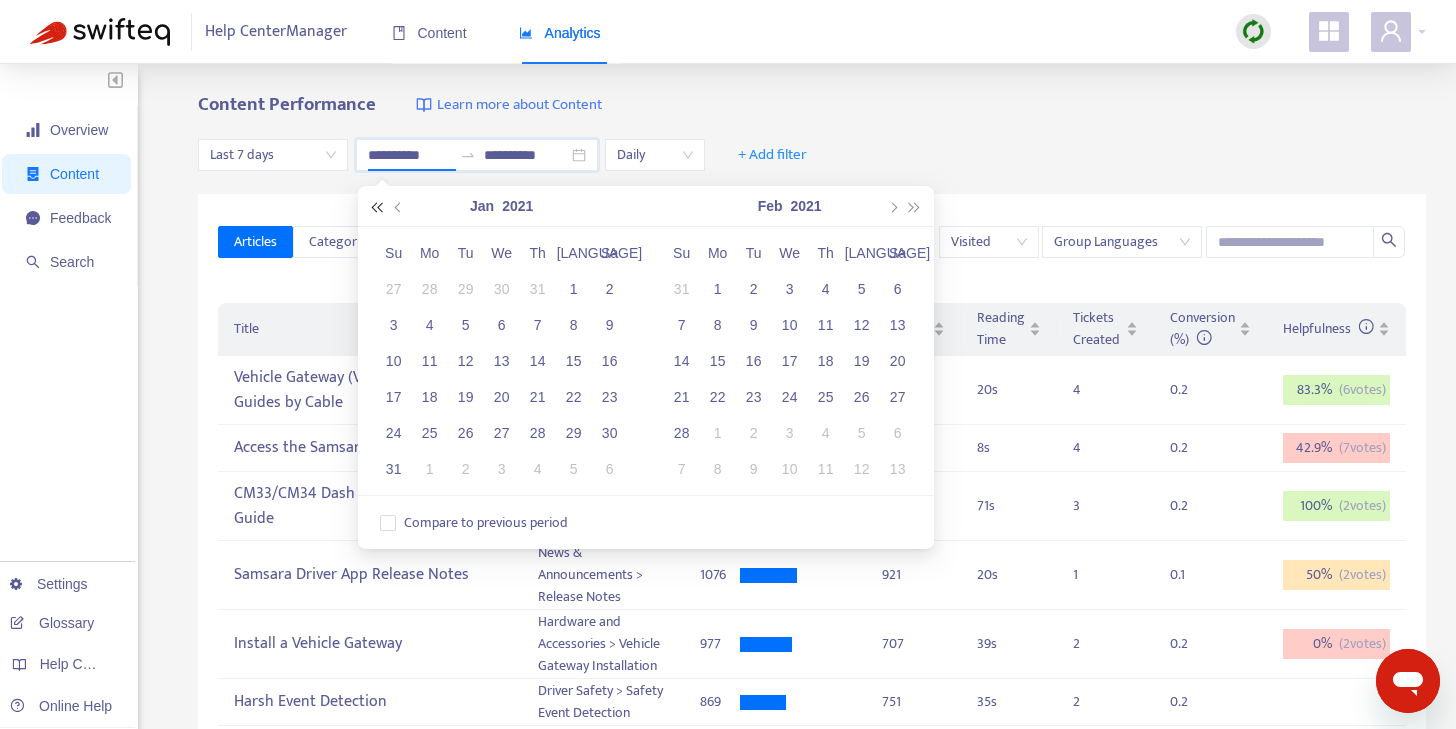 click at bounding box center (377, 207) 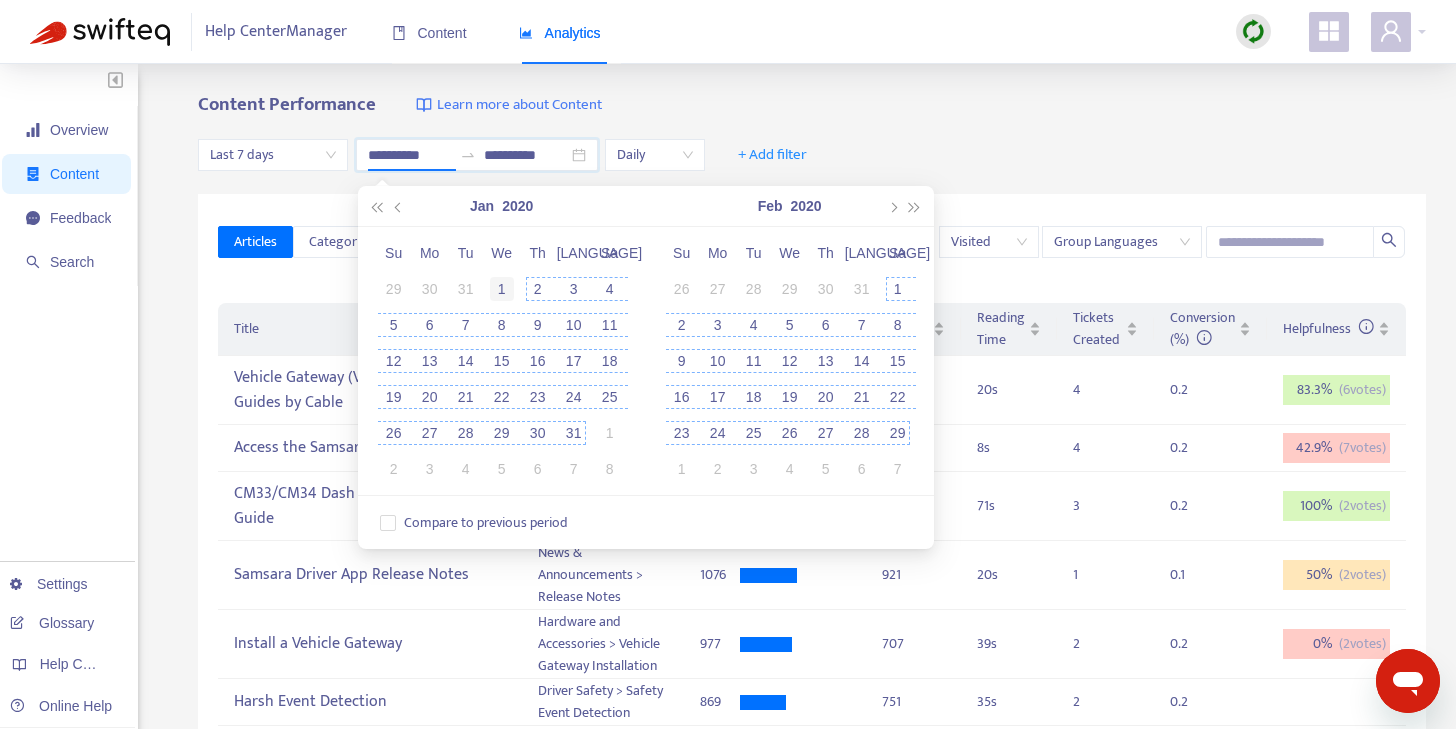 type on "**********" 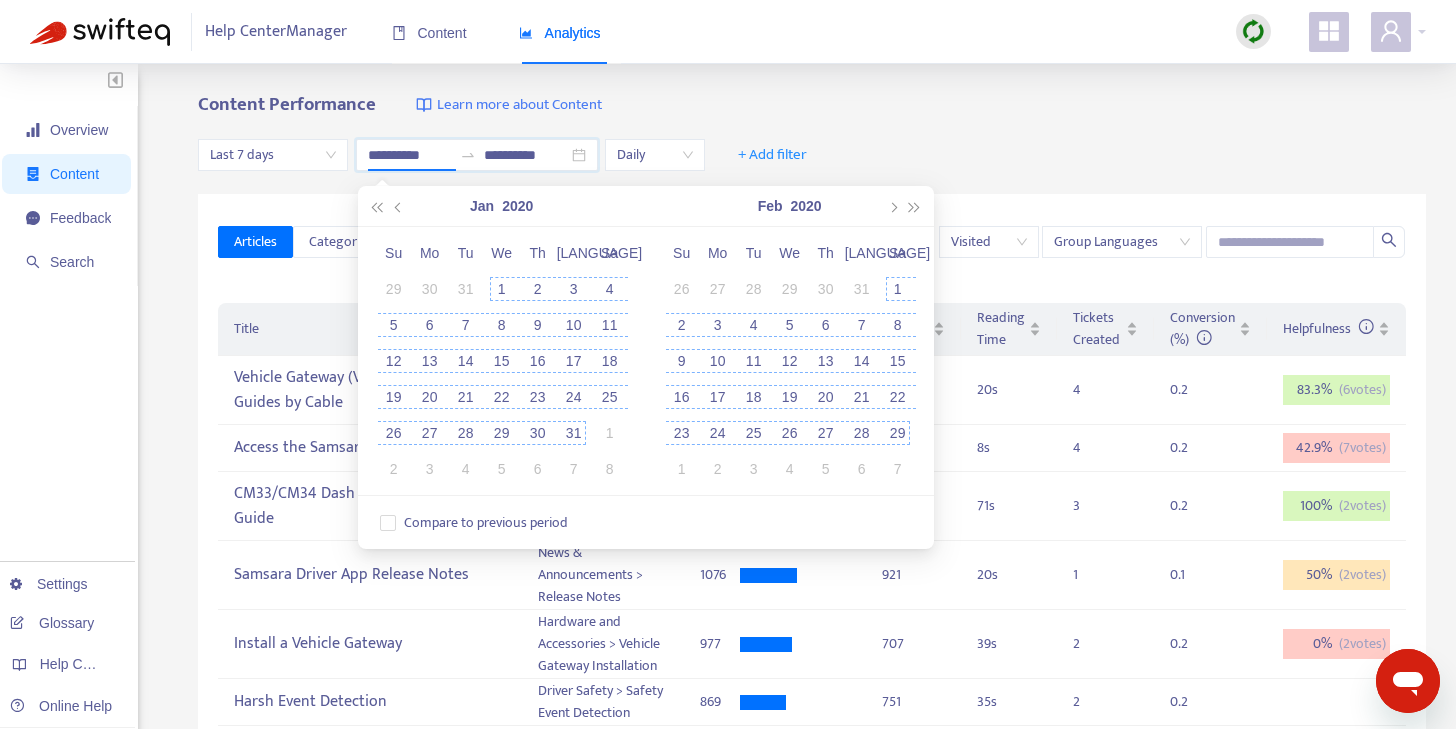 click on "1" at bounding box center (502, 289) 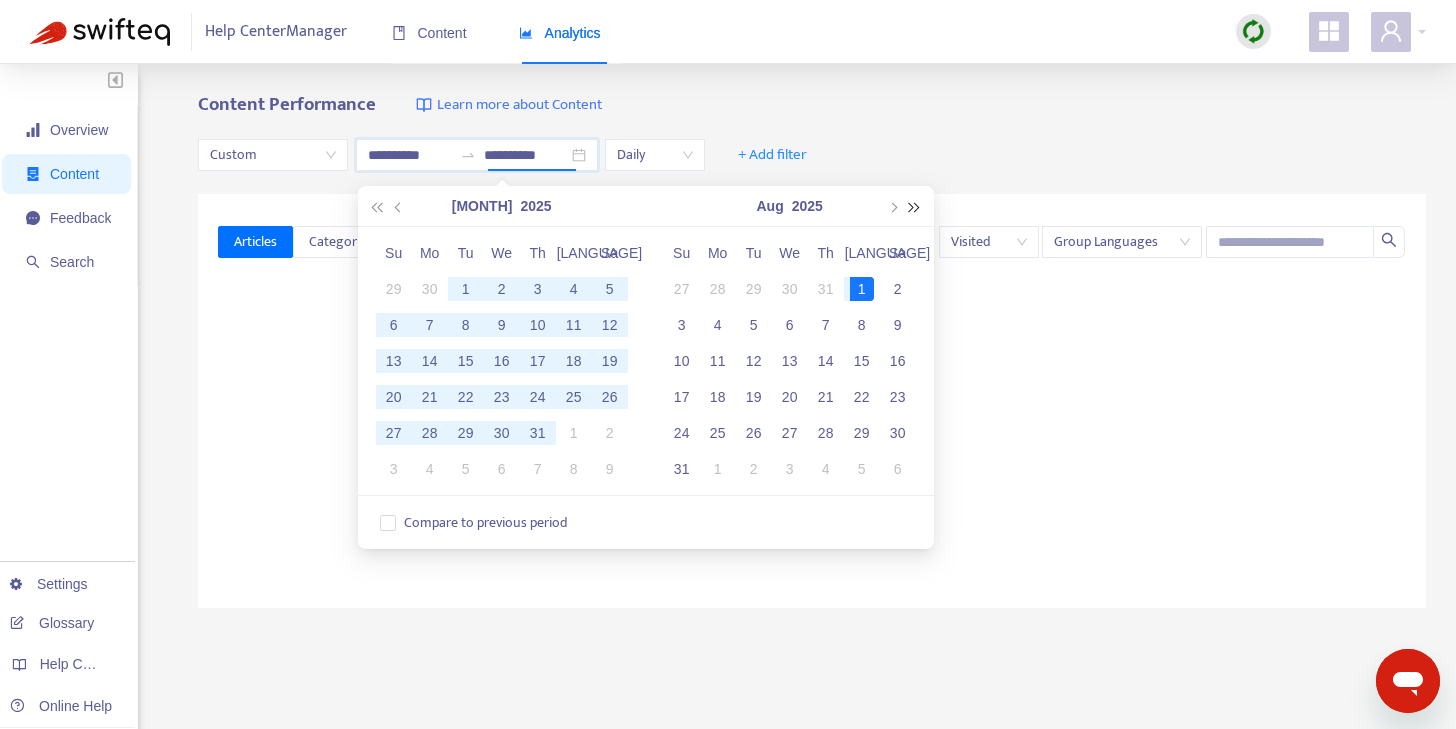 click at bounding box center [914, 206] 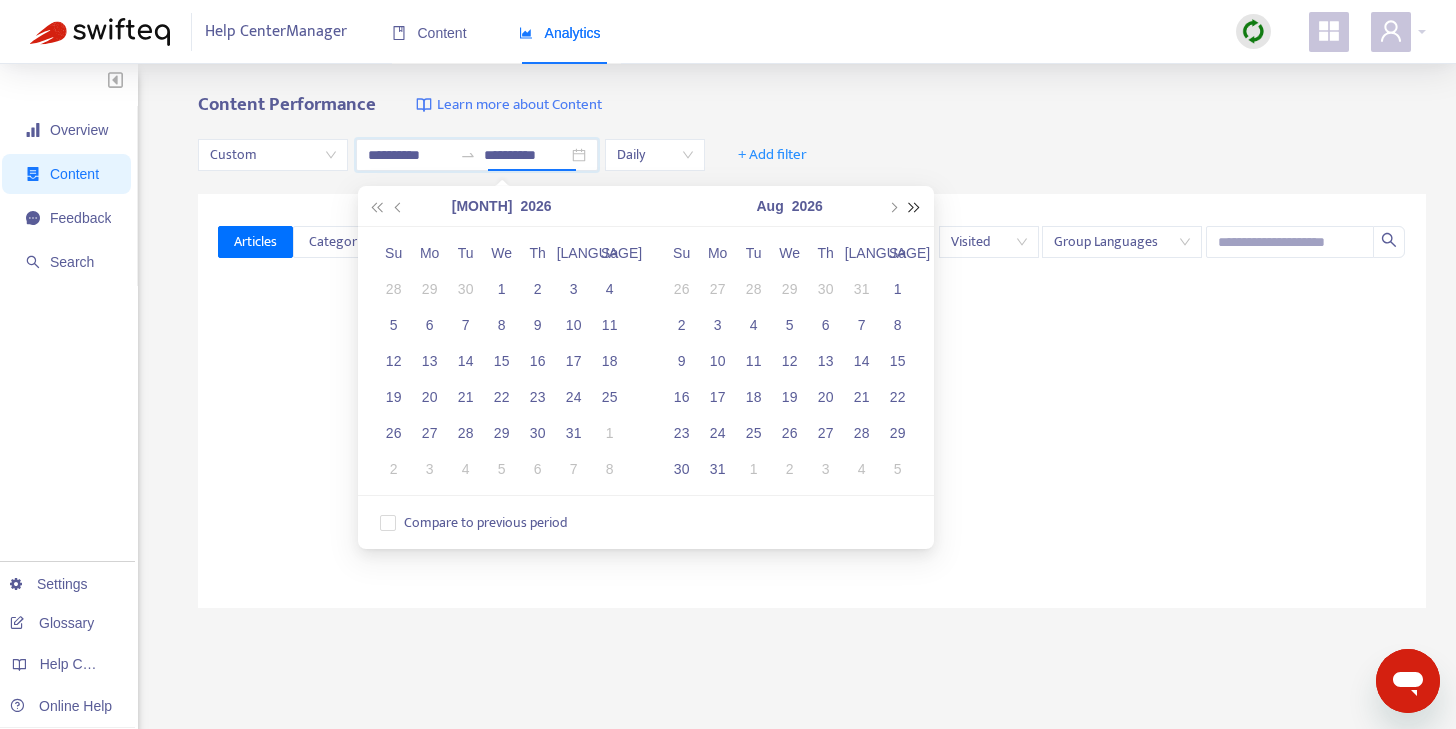 click at bounding box center [914, 206] 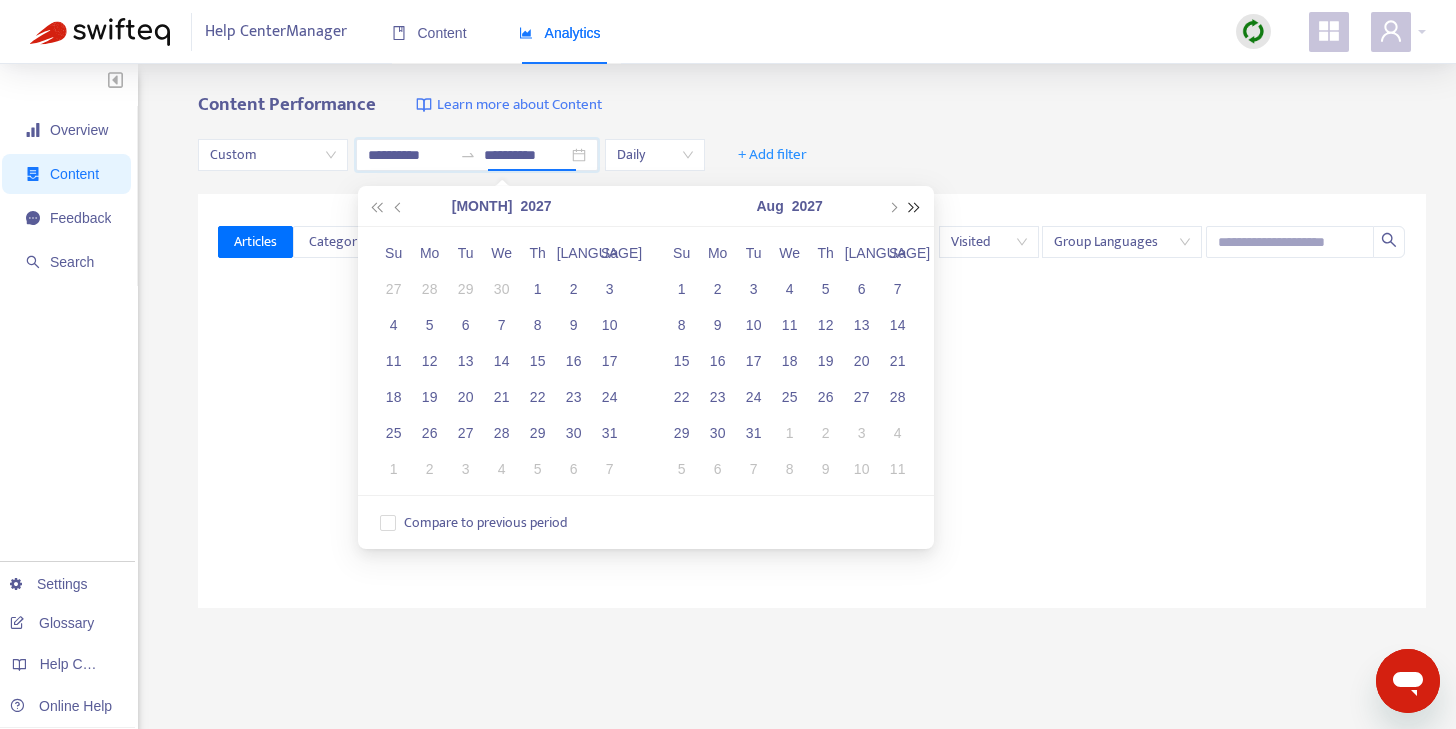click at bounding box center [914, 206] 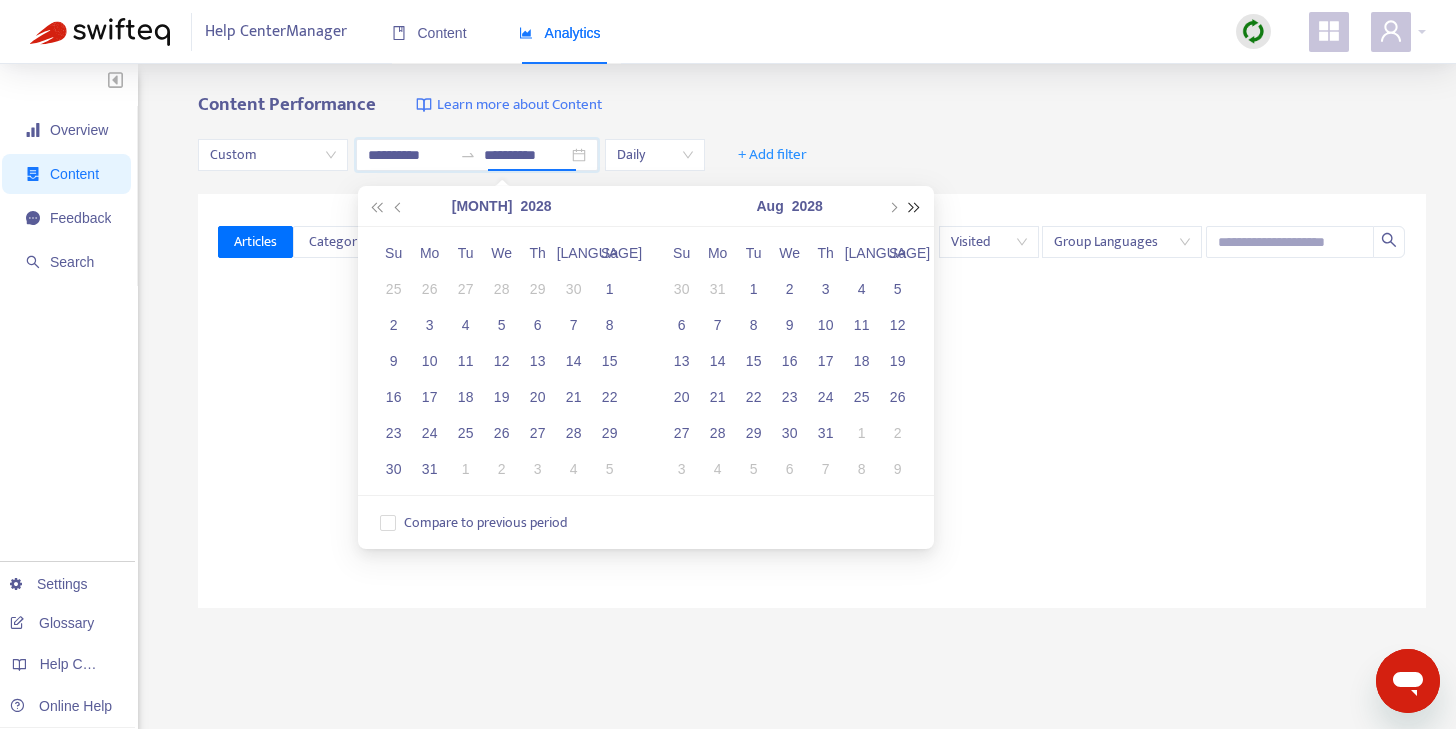 click at bounding box center (914, 206) 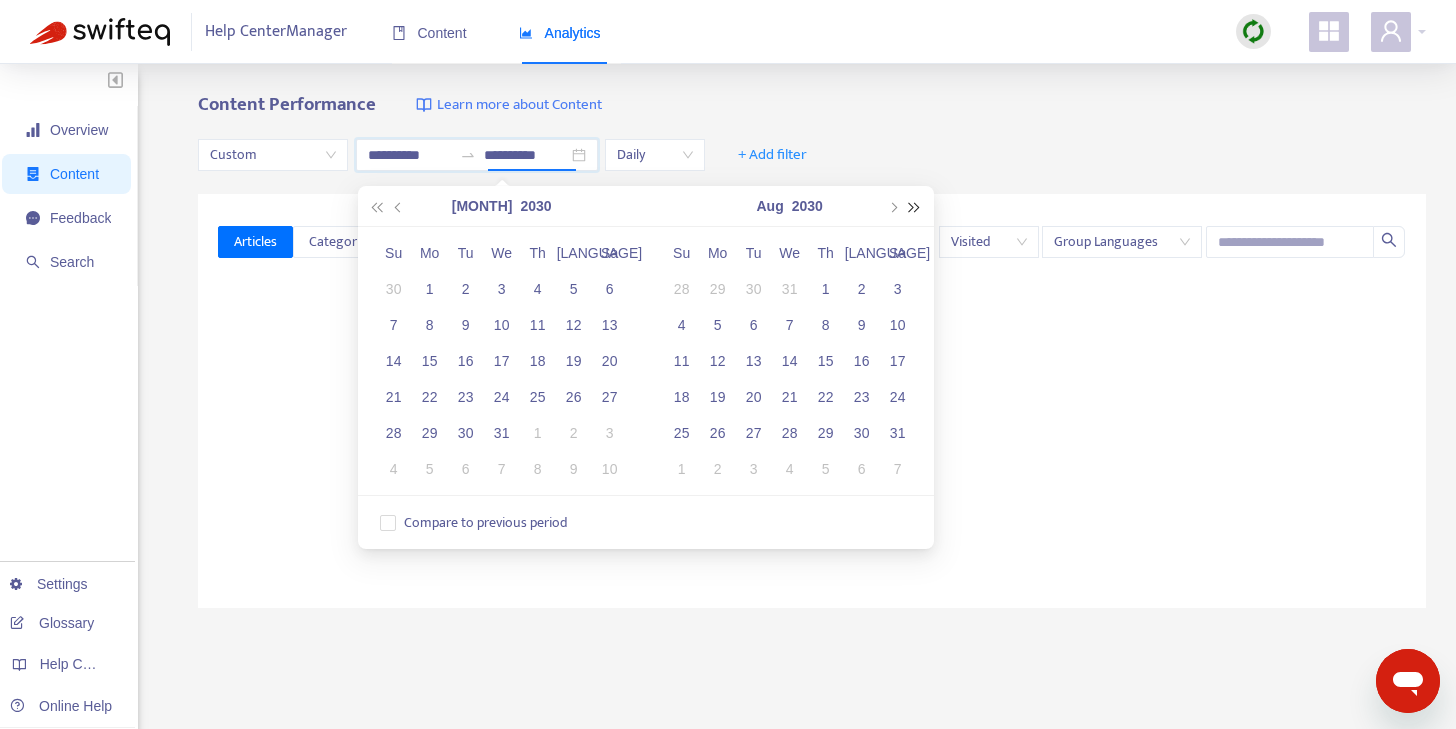 click at bounding box center (914, 206) 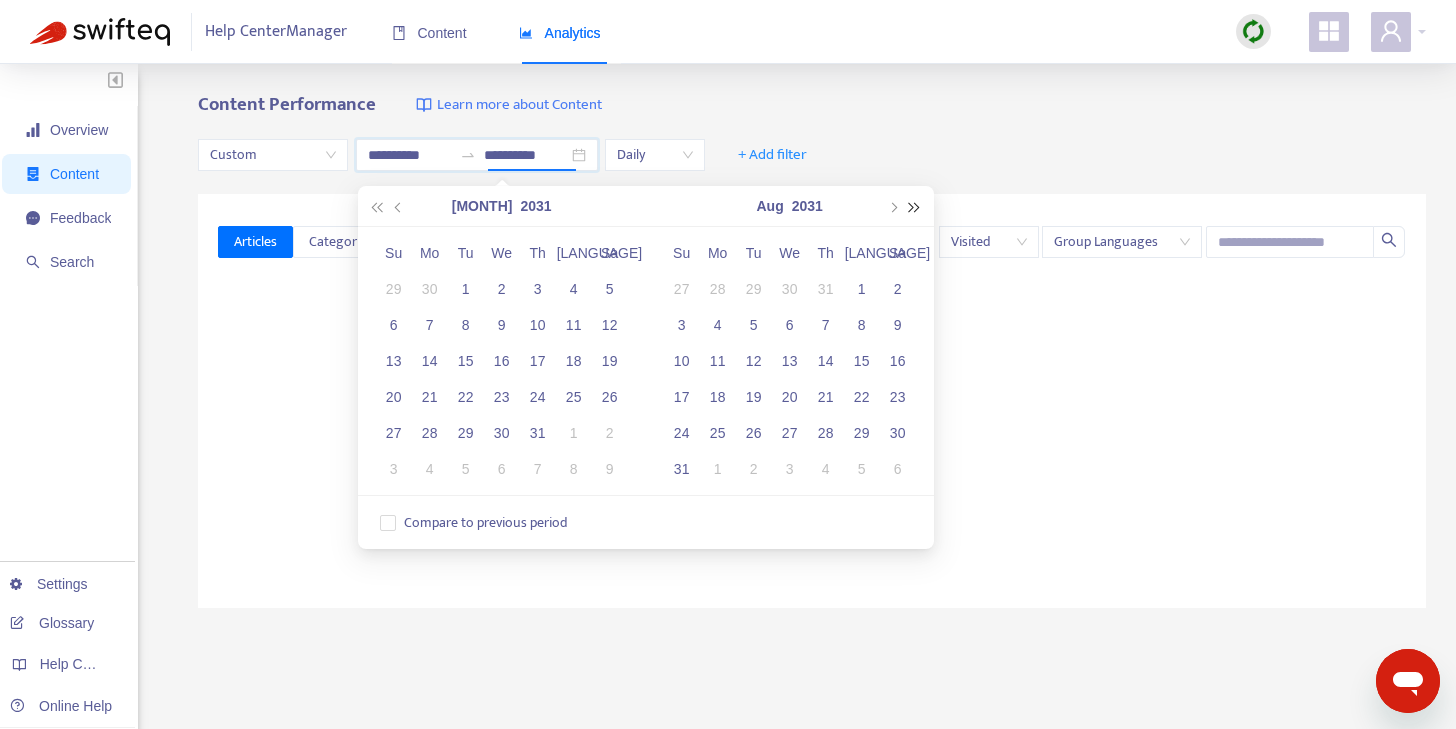 click at bounding box center (914, 206) 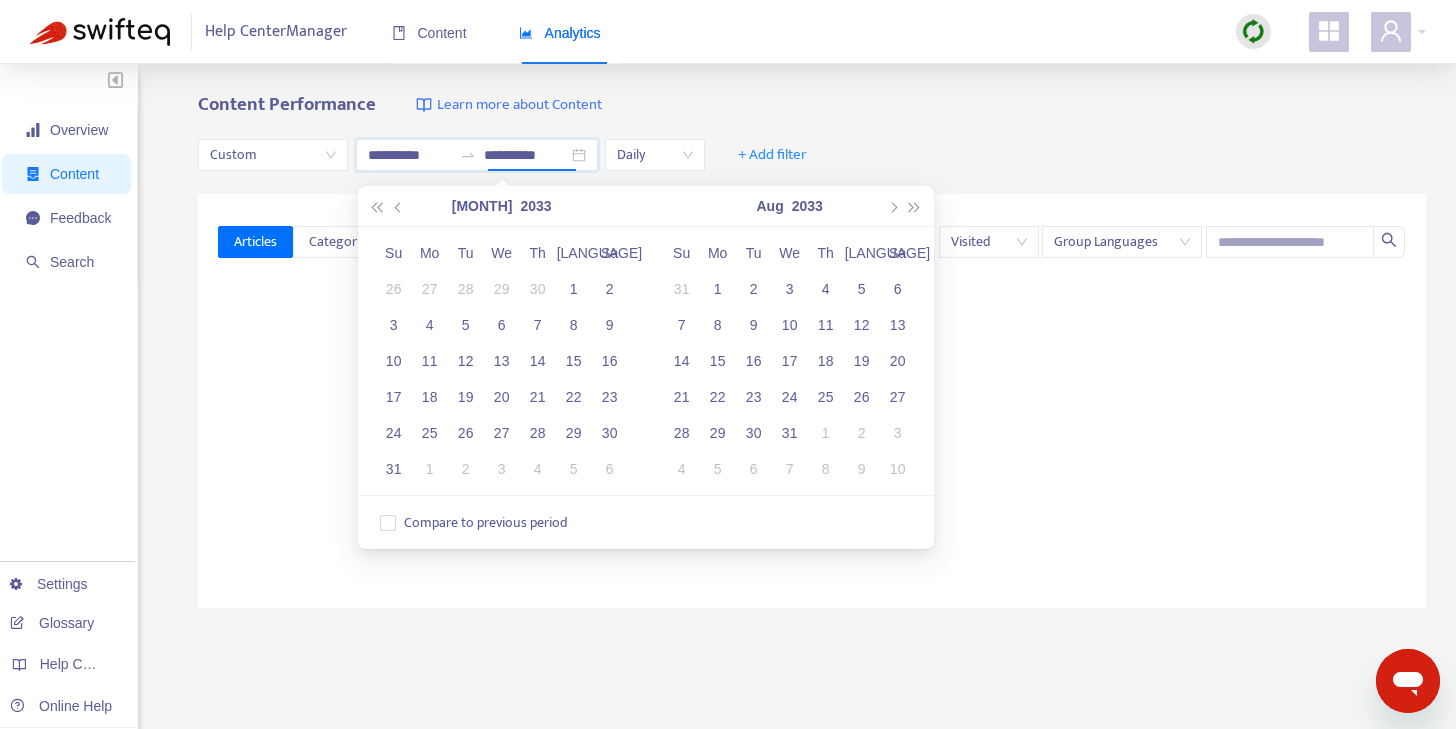 type on "**********" 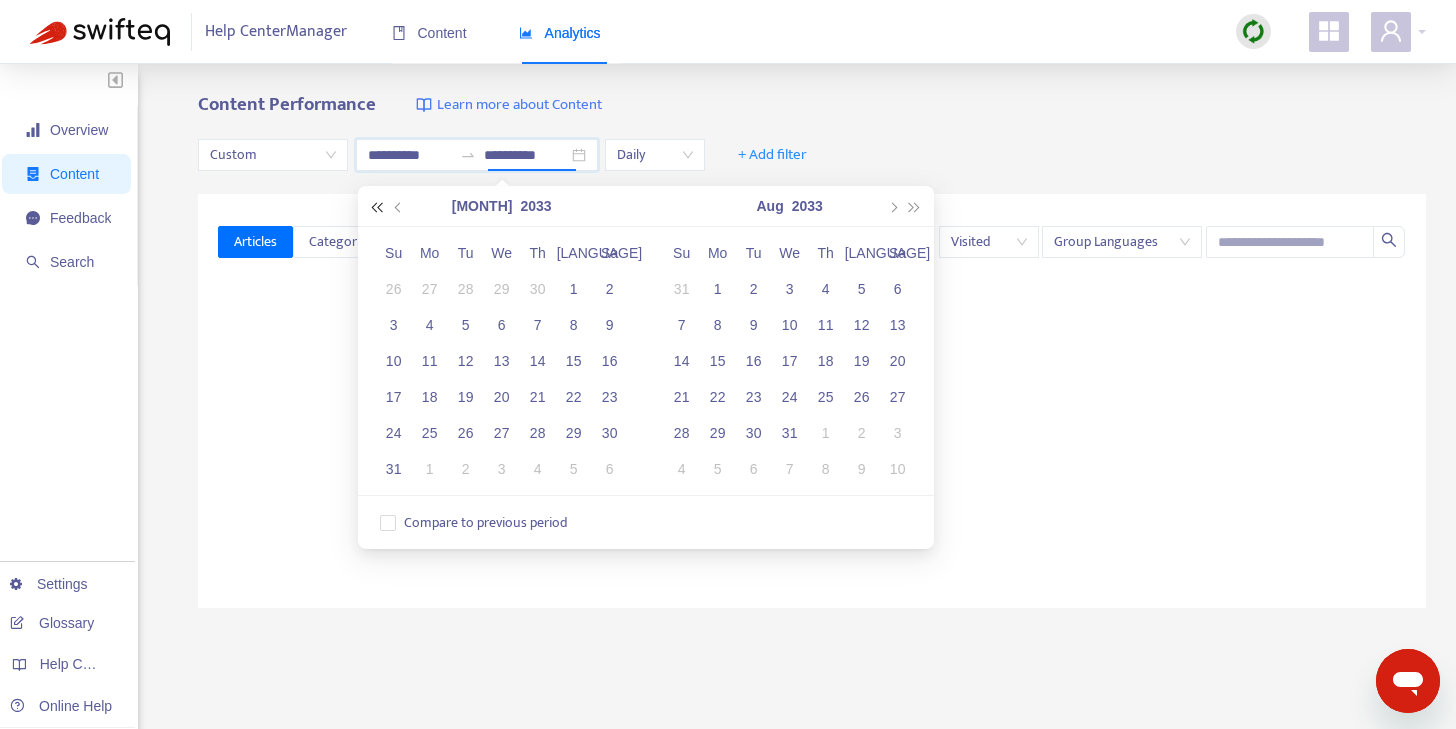 click at bounding box center (377, 207) 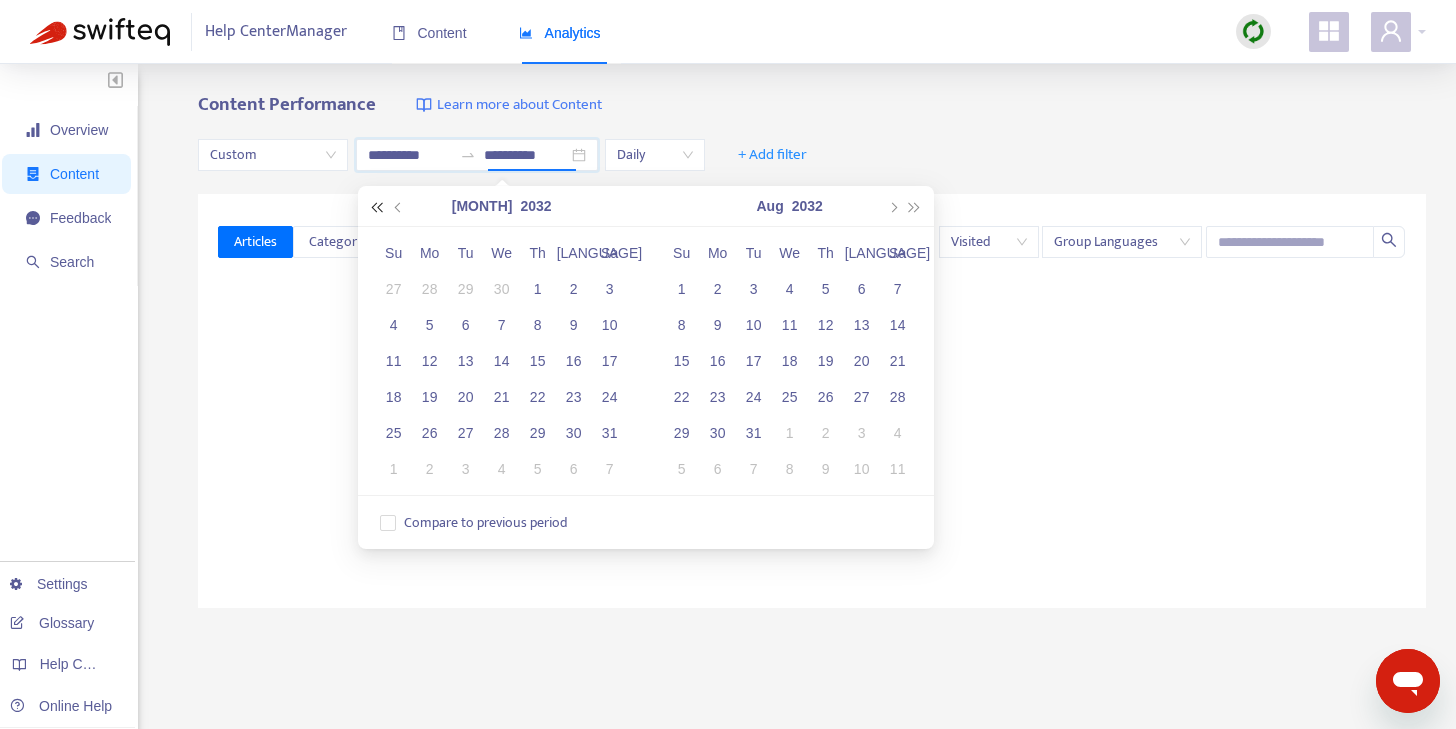 click at bounding box center (377, 207) 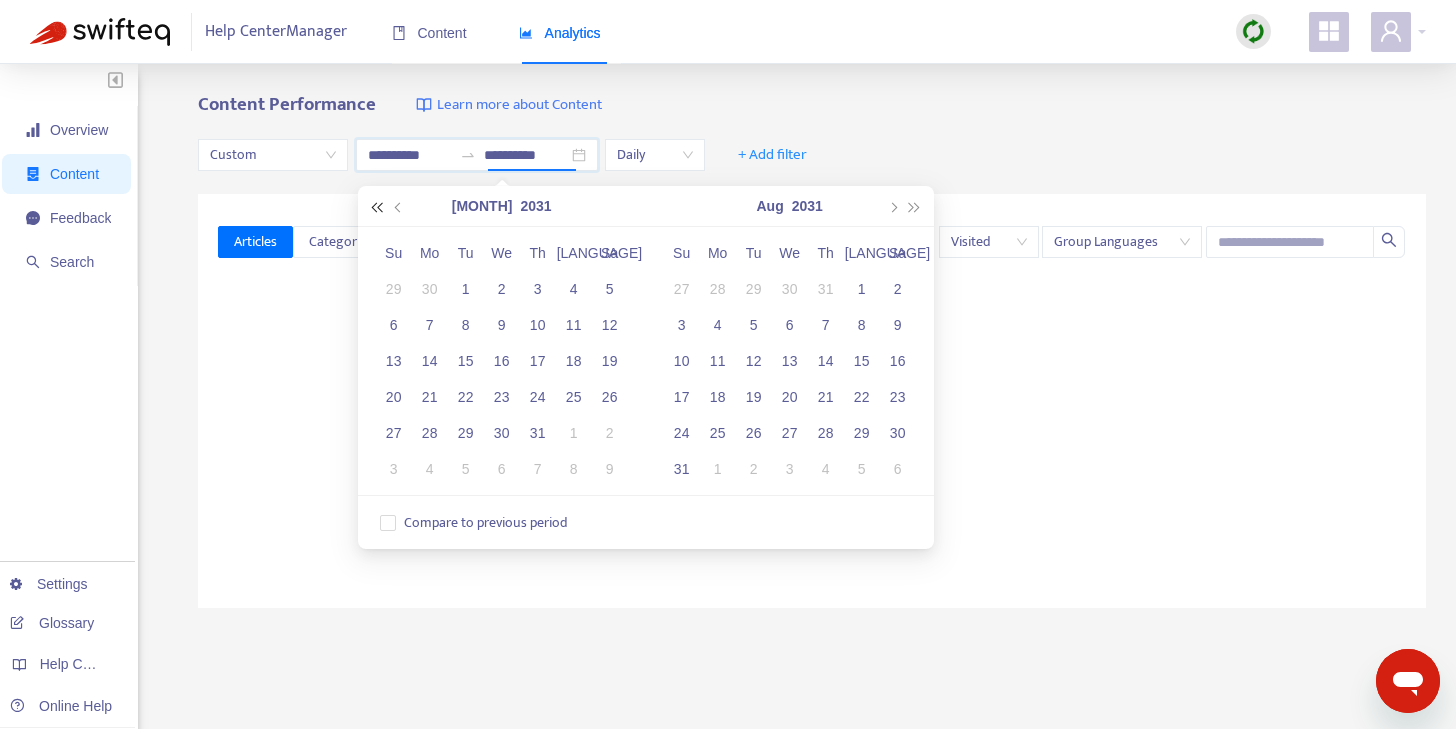 click at bounding box center (377, 207) 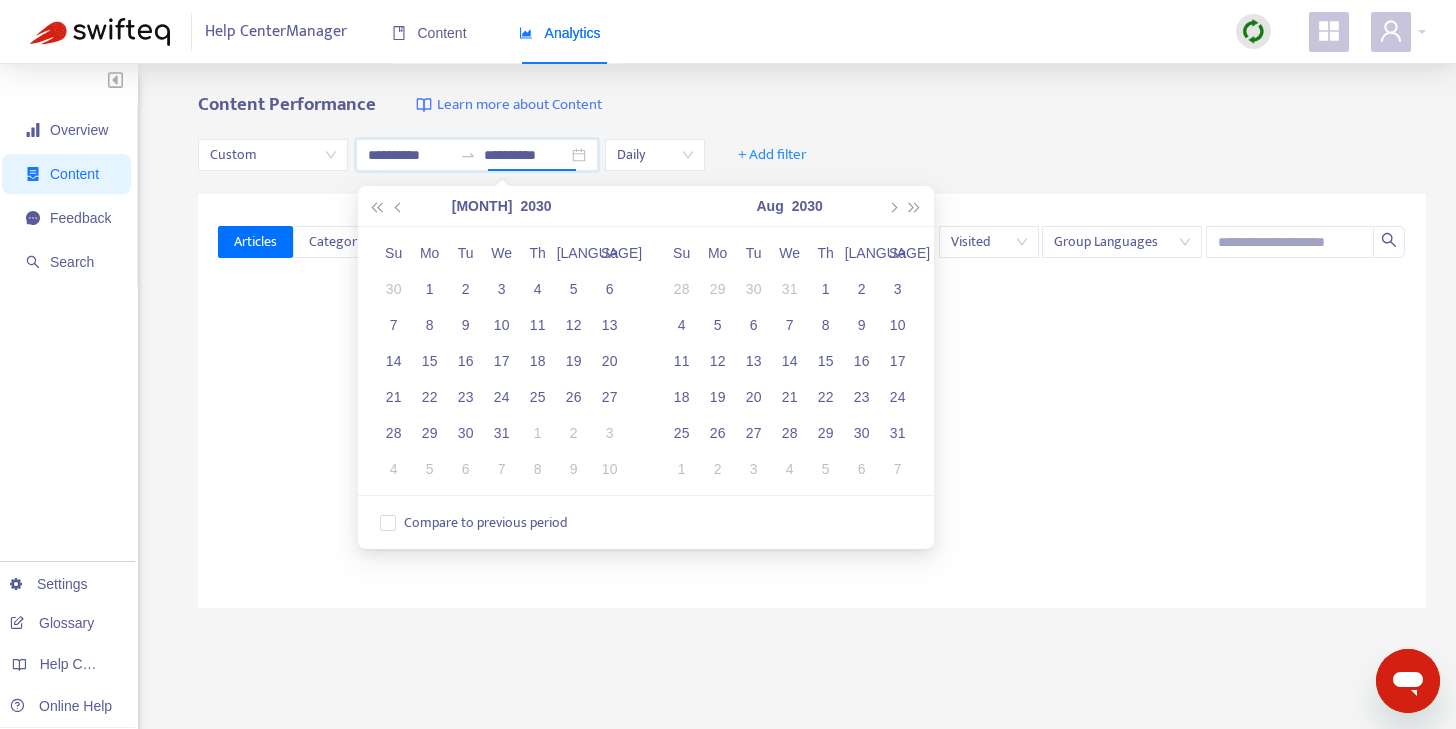 click on "**********" at bounding box center (812, 155) 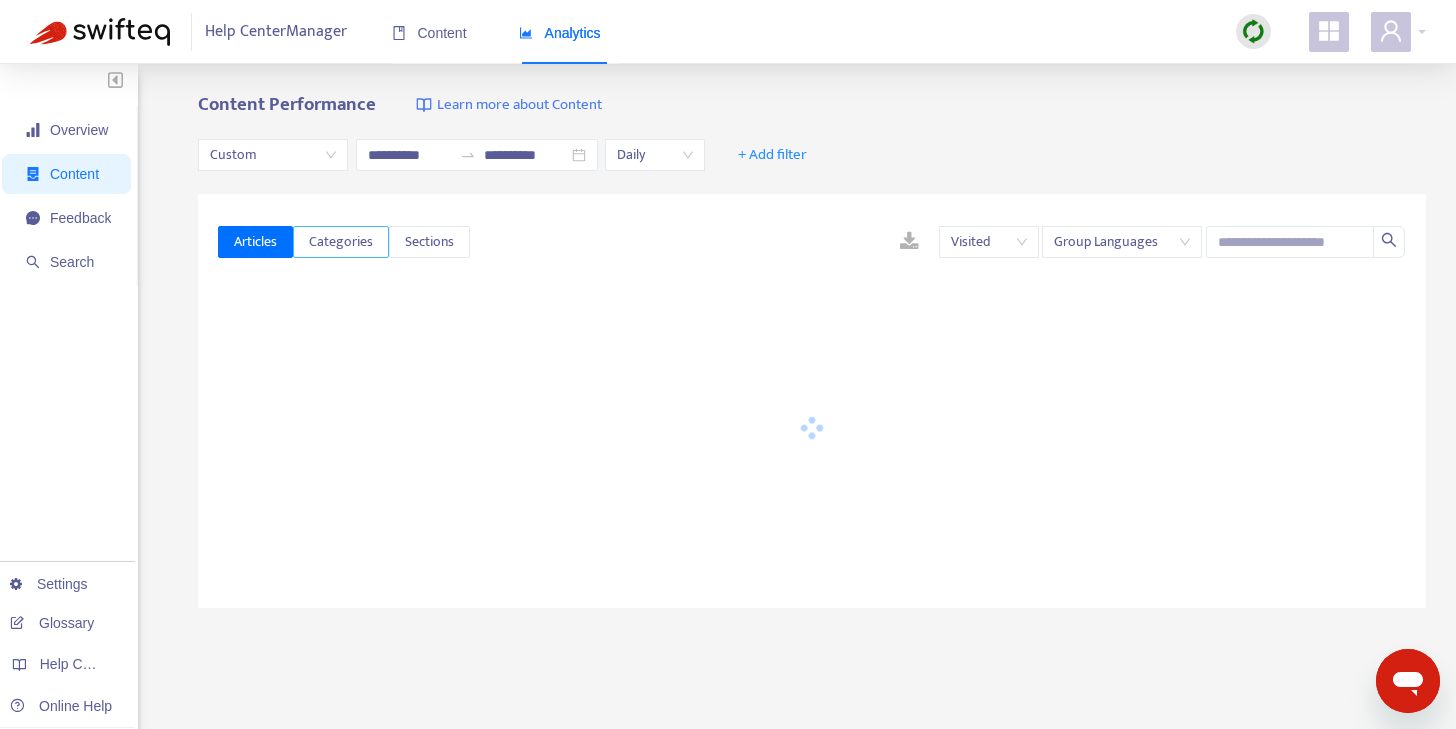 click on "Categories" at bounding box center (341, 242) 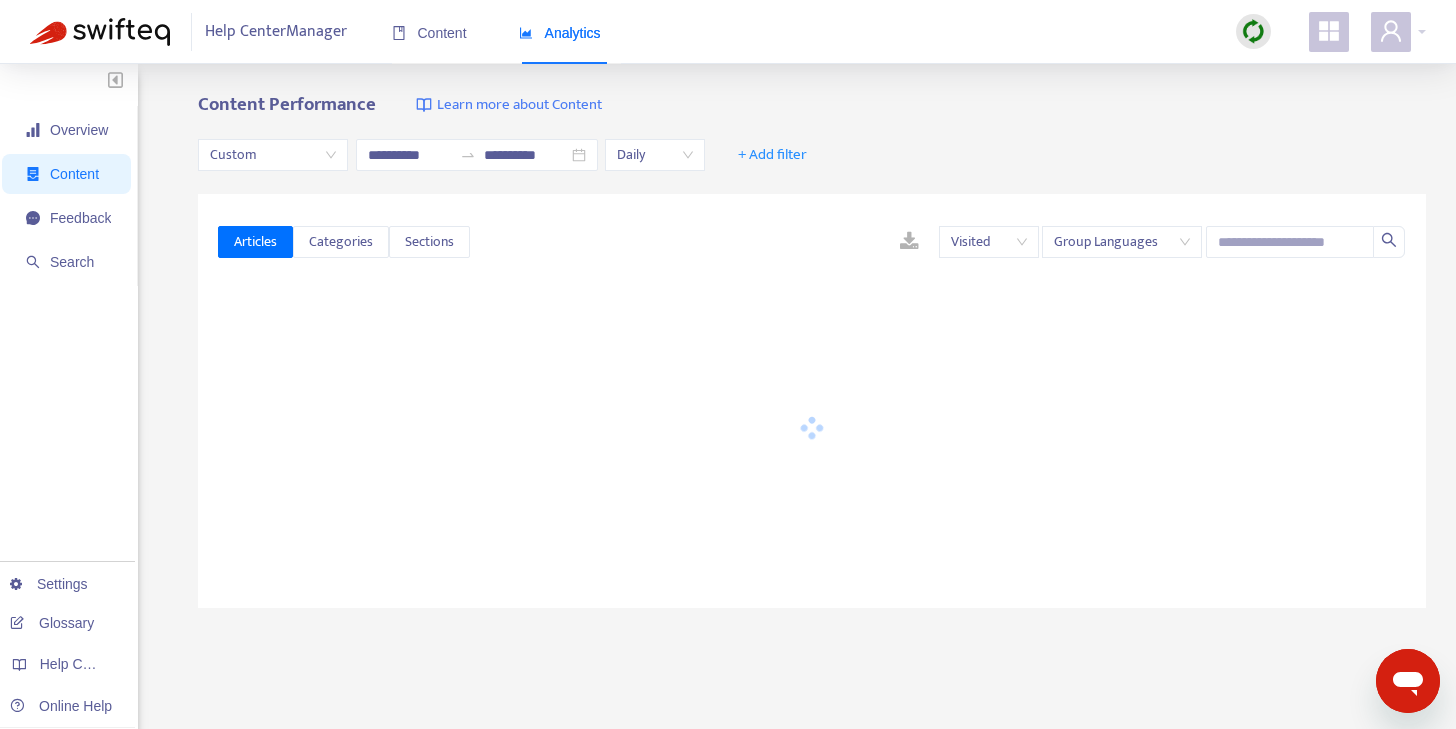 click at bounding box center [1253, 31] 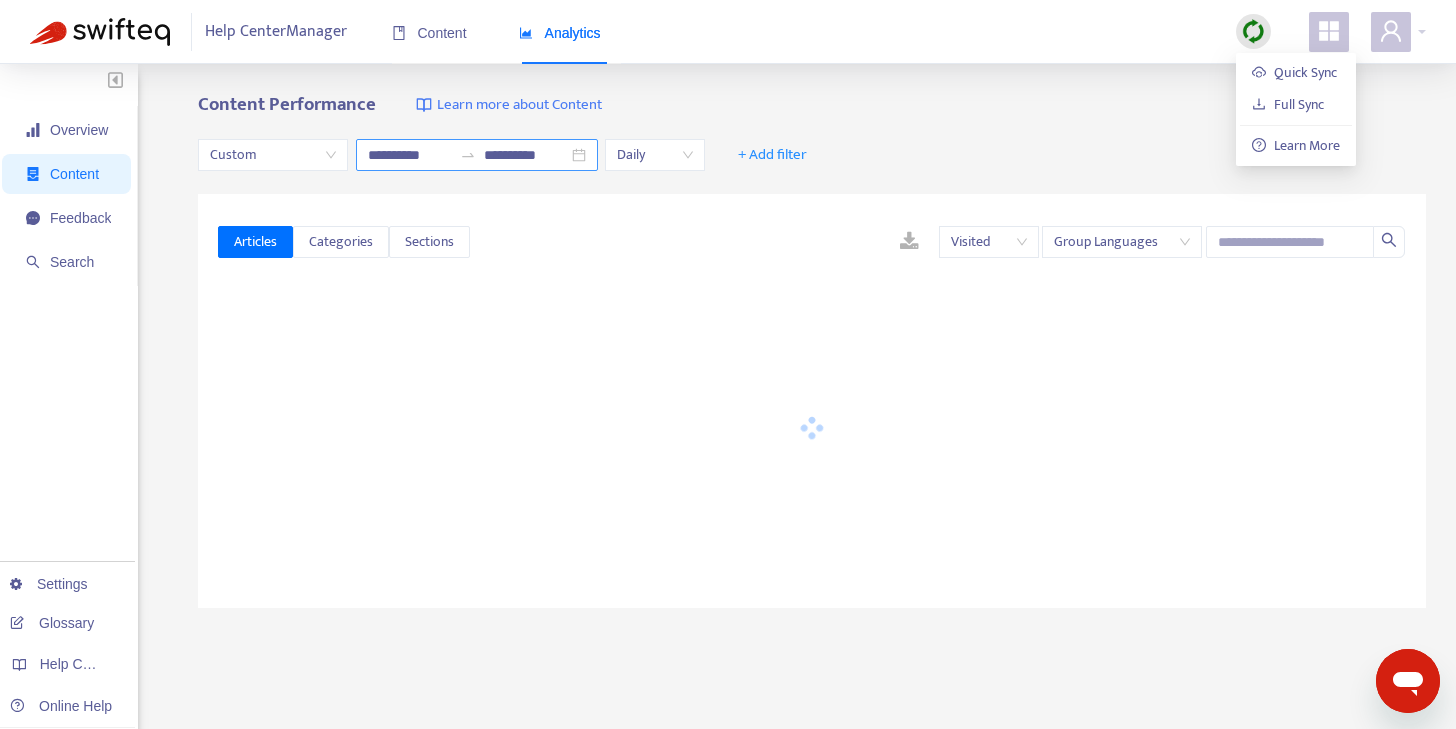 click on "**********" at bounding box center (410, 155) 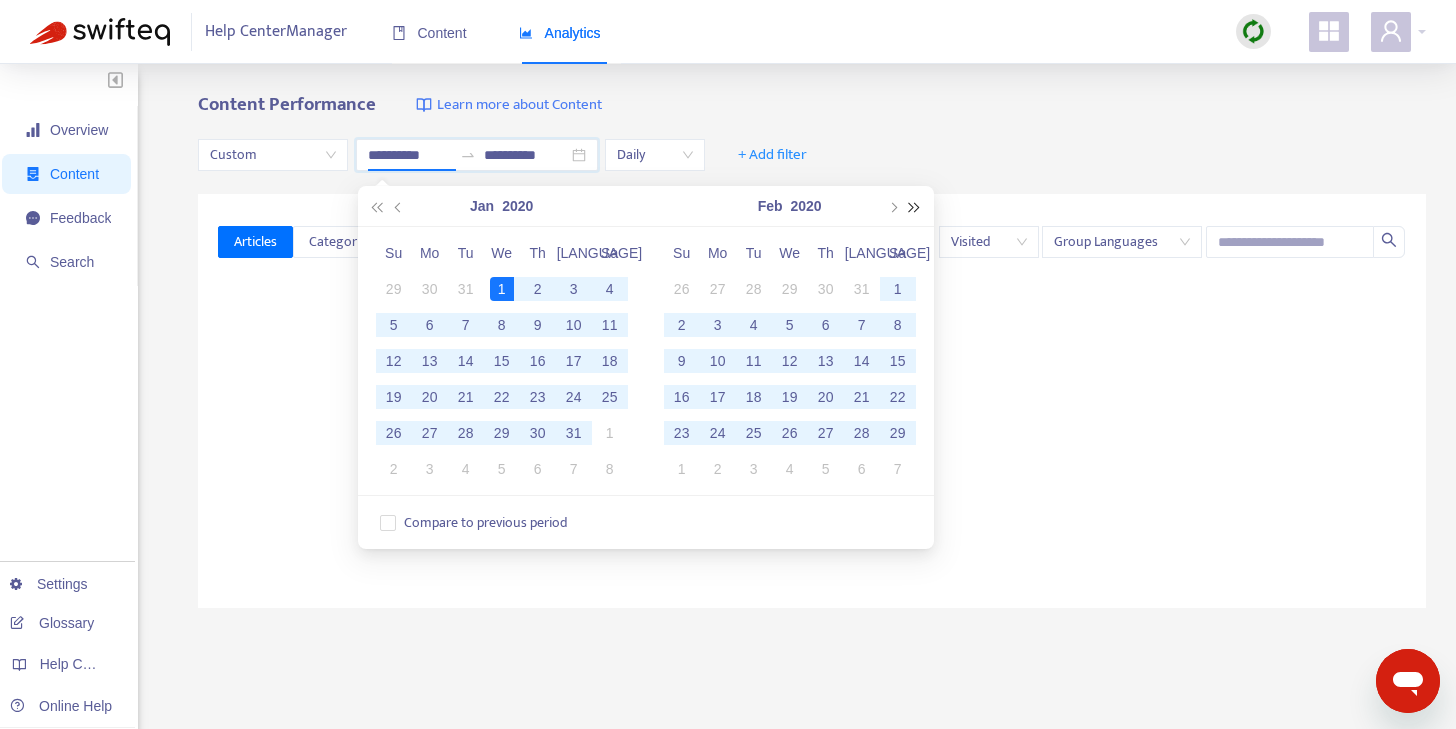 click at bounding box center (915, 207) 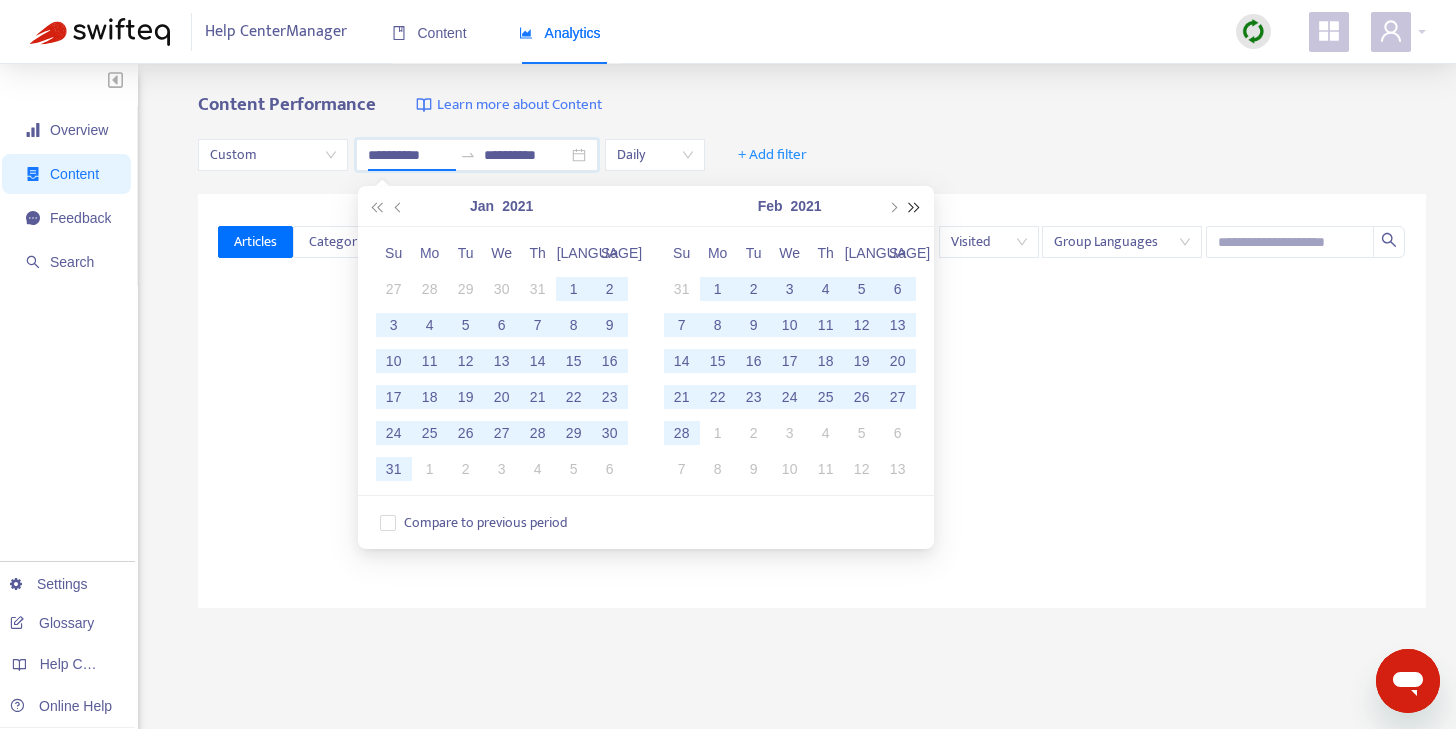 click at bounding box center (915, 207) 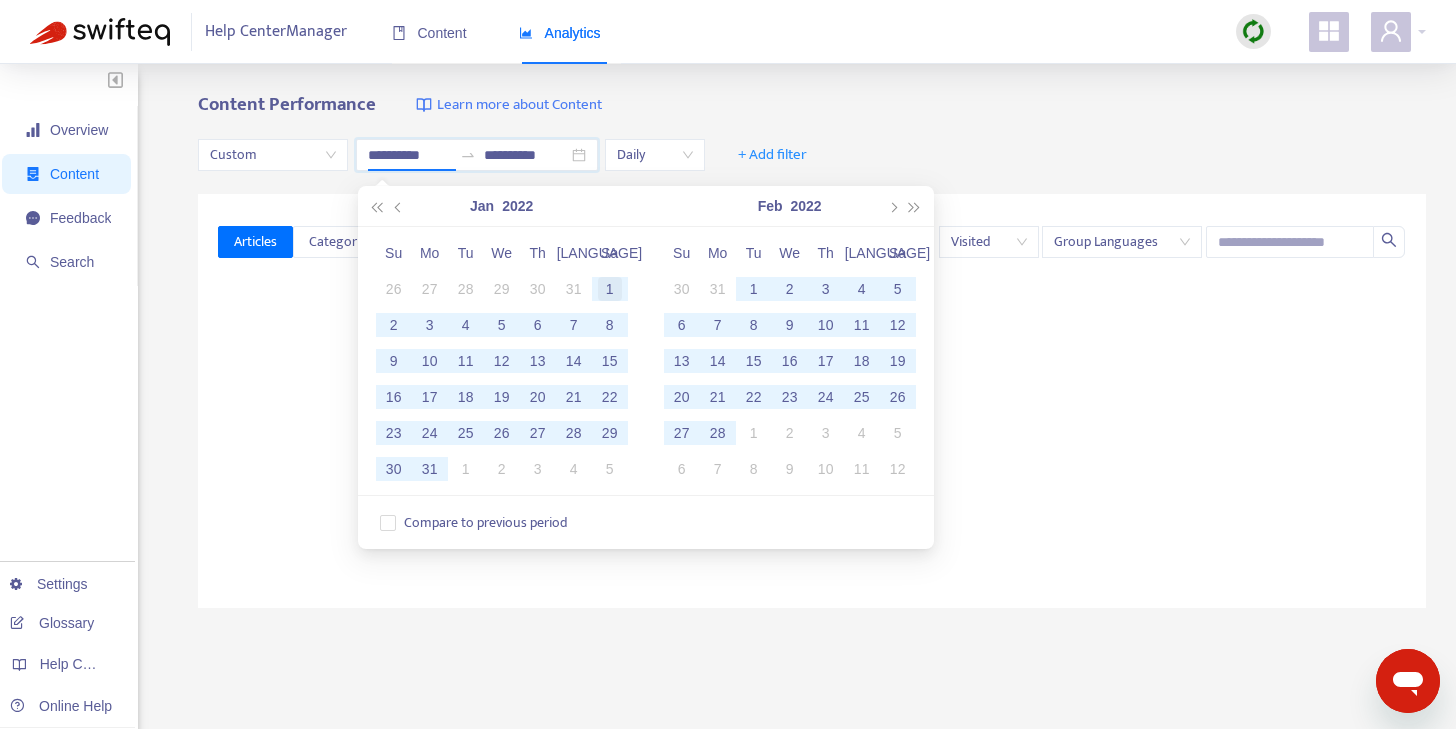 type on "**********" 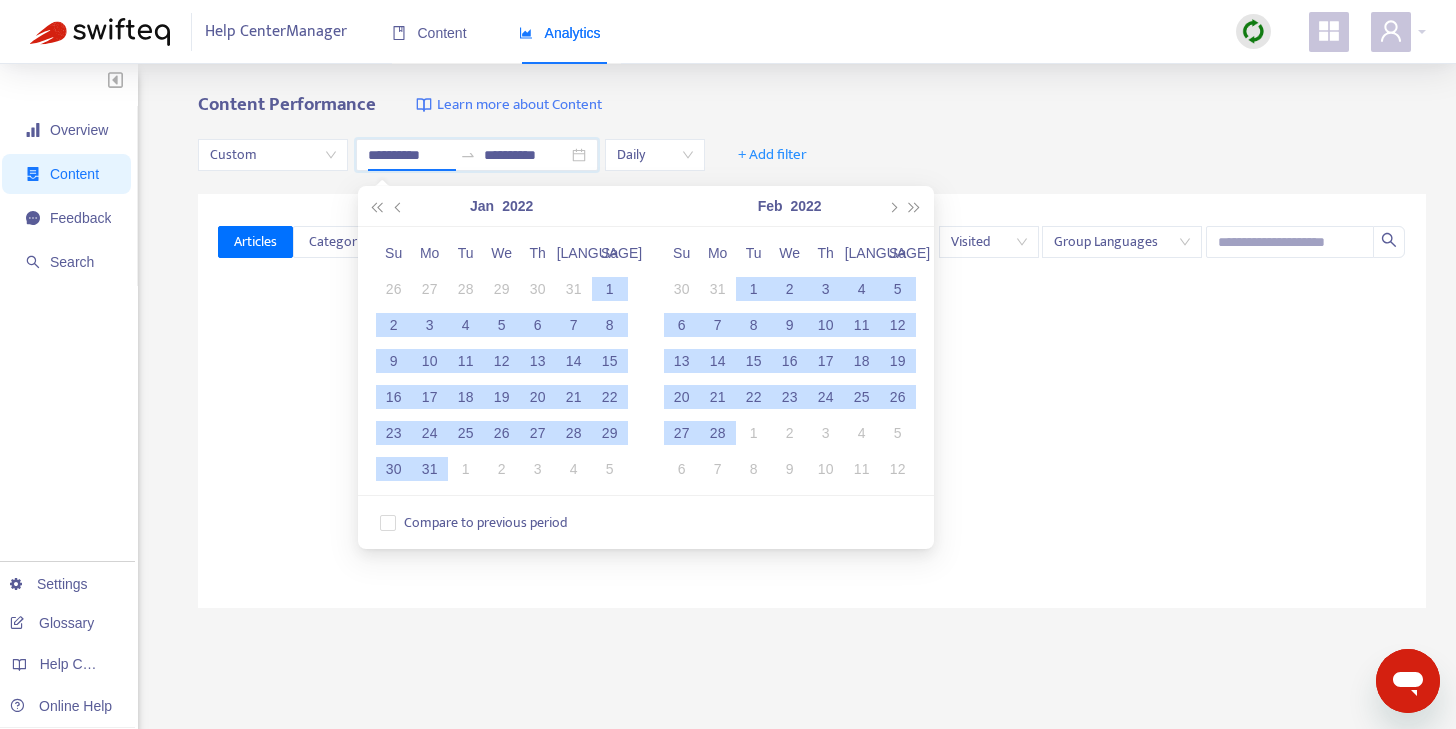 click on "1" at bounding box center [610, 289] 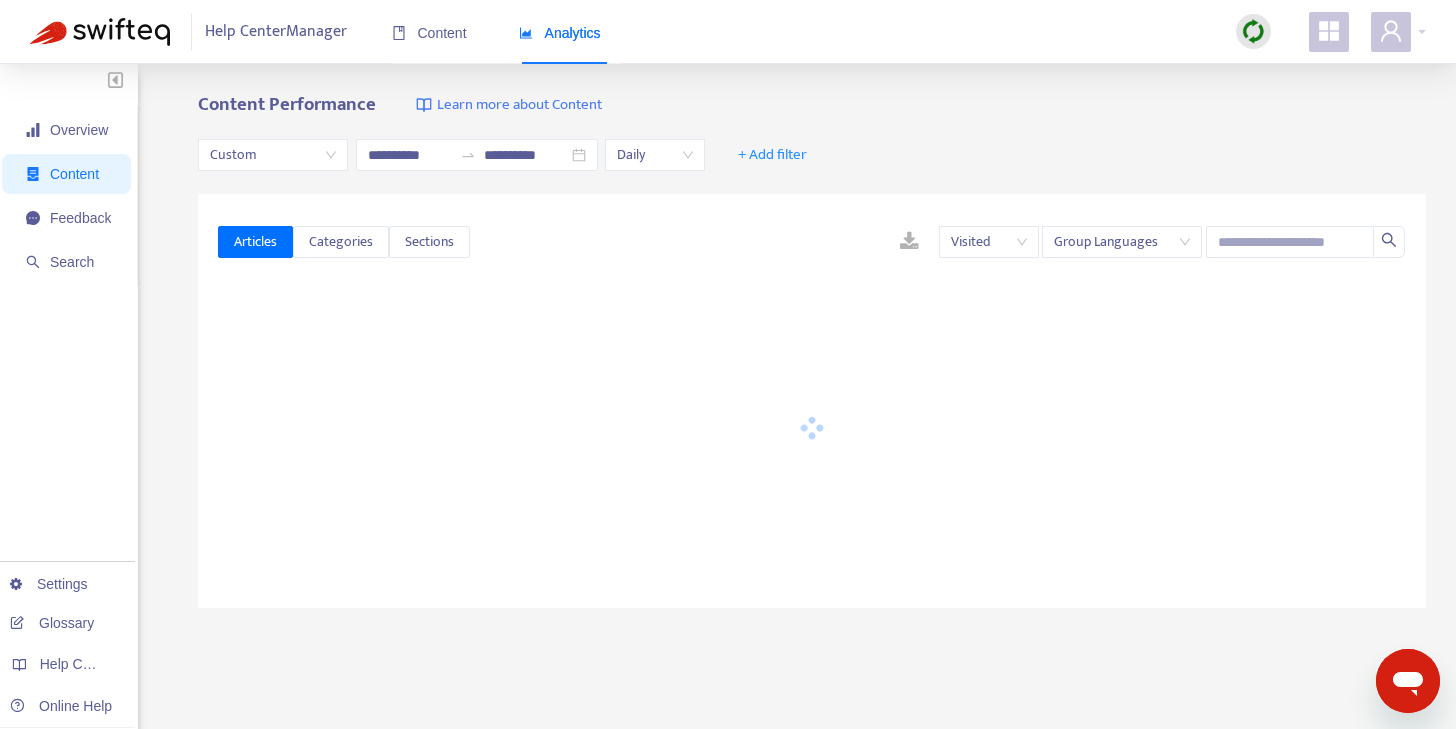click on "**********" at bounding box center [812, 155] 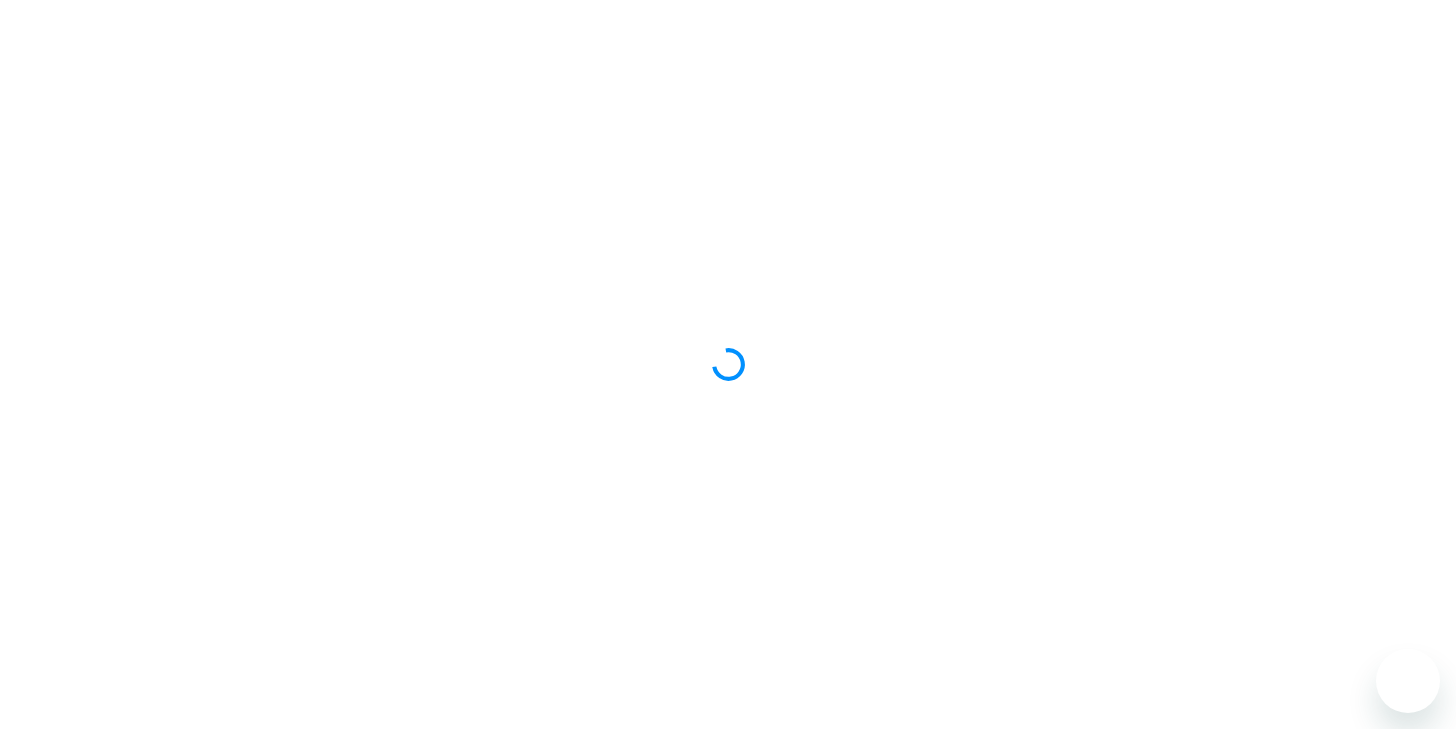 scroll, scrollTop: 0, scrollLeft: 0, axis: both 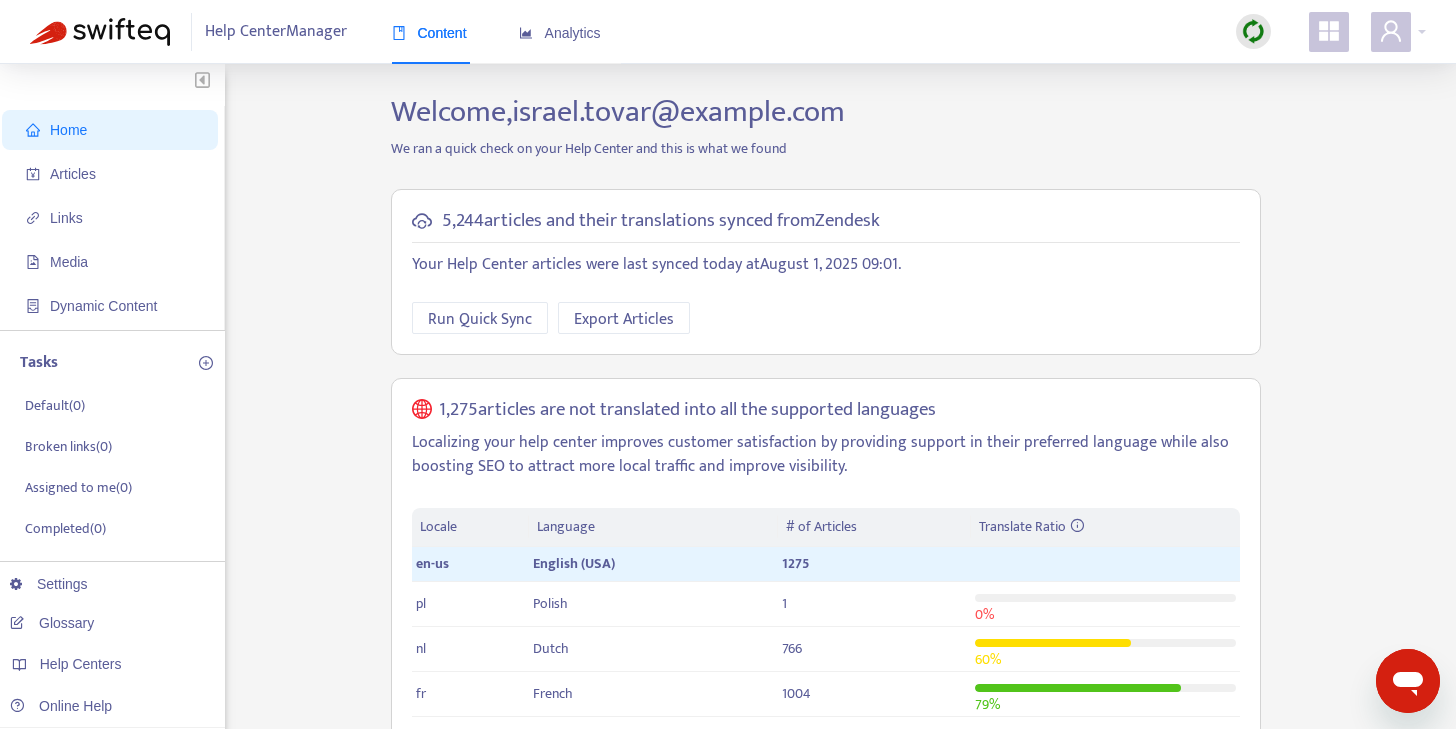 click on "Welcome,  israel.tovar@example.com We ran a quick check on your Help Center and this is what we found 5,244  articles and their translations synced from  Zendesk Your Help Center articles were last synced today at  August 1, 2025 09:01 . Run Quick Sync Export Articles 1,275  articles are not translated into all the supported languages Localizing your help center improves customer satisfaction by providing support in their preferred language while also boosting SEO to attract more local traffic and improve visibility. Locale Language # of Articles Translate Ratio  en-us English (USA) 1275 pl Polish 1 0 % nl Dutch 766 60 % fr French 1004 79 % ... expand to all languages  Translate Articles with AI  Learn More 367  broken links Broken links negatively impact Customer Experience and SEO.  Fix Broken Links 1,268  broken images 7" at bounding box center [728, 800] 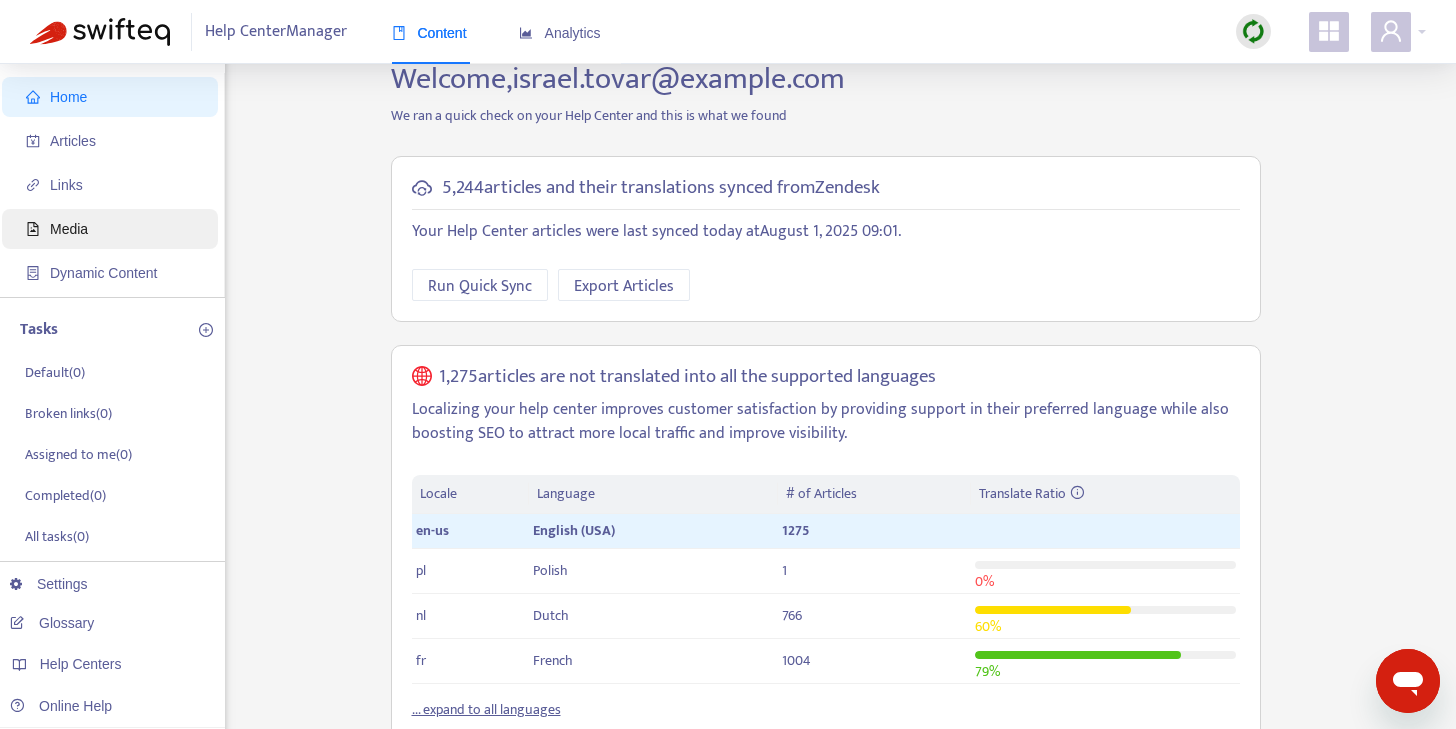 scroll, scrollTop: 0, scrollLeft: 0, axis: both 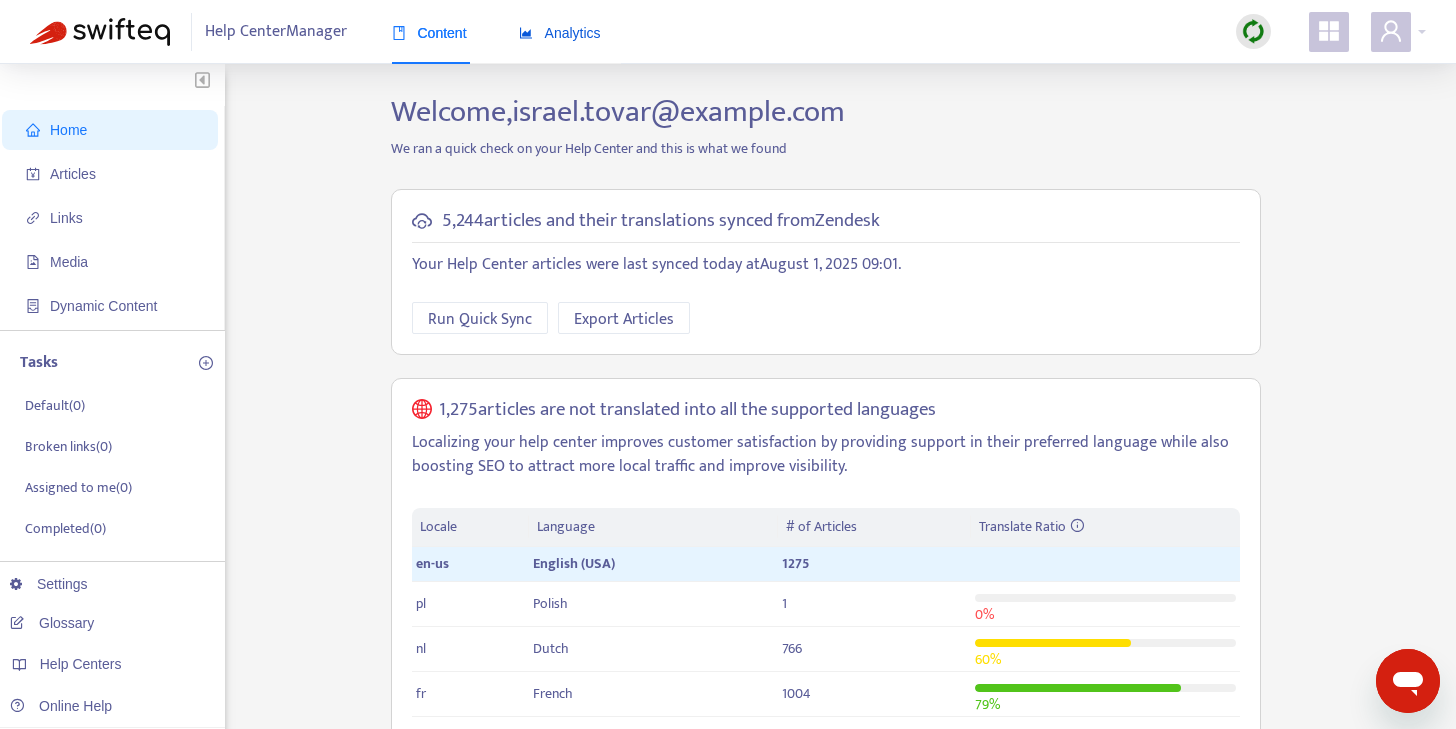 click on "Analytics" at bounding box center [560, 33] 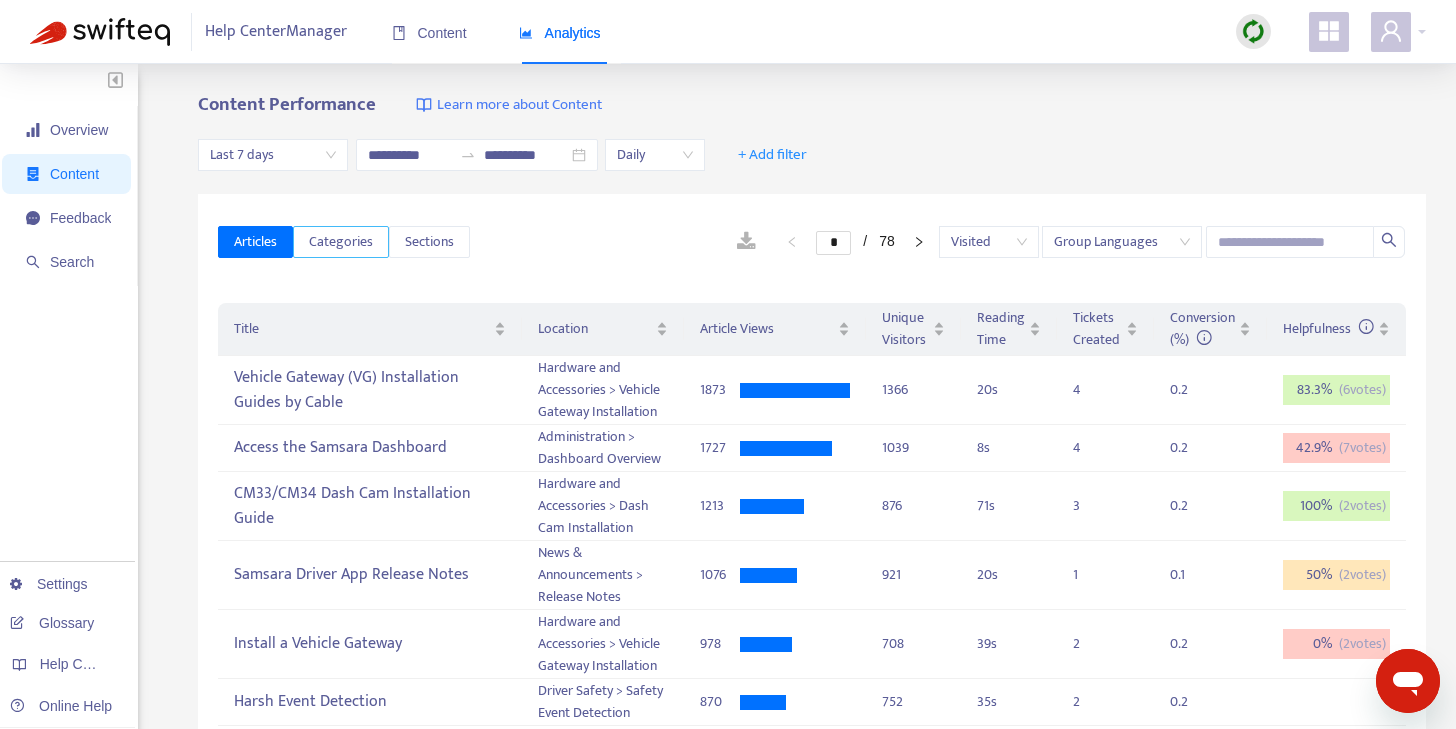 click on "Categories" at bounding box center [341, 242] 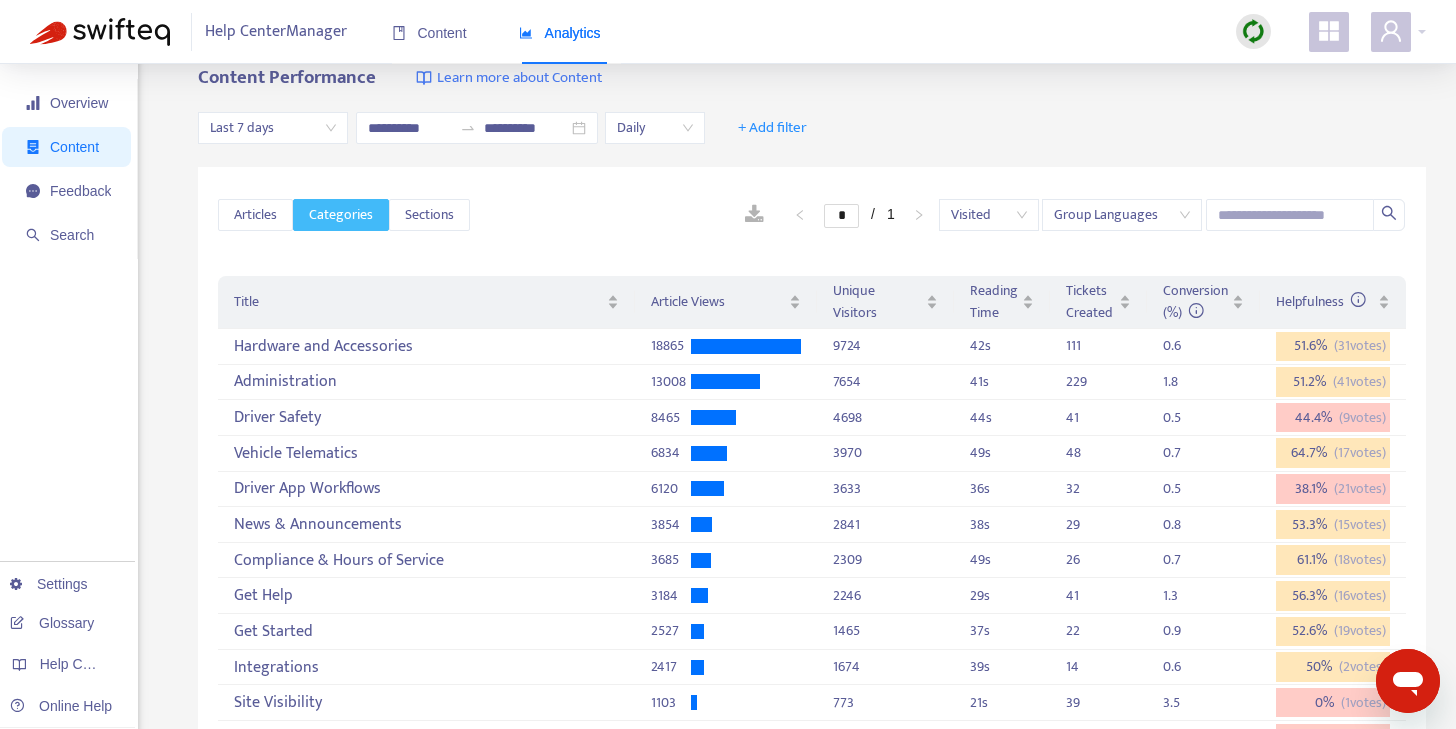 scroll, scrollTop: 10, scrollLeft: 0, axis: vertical 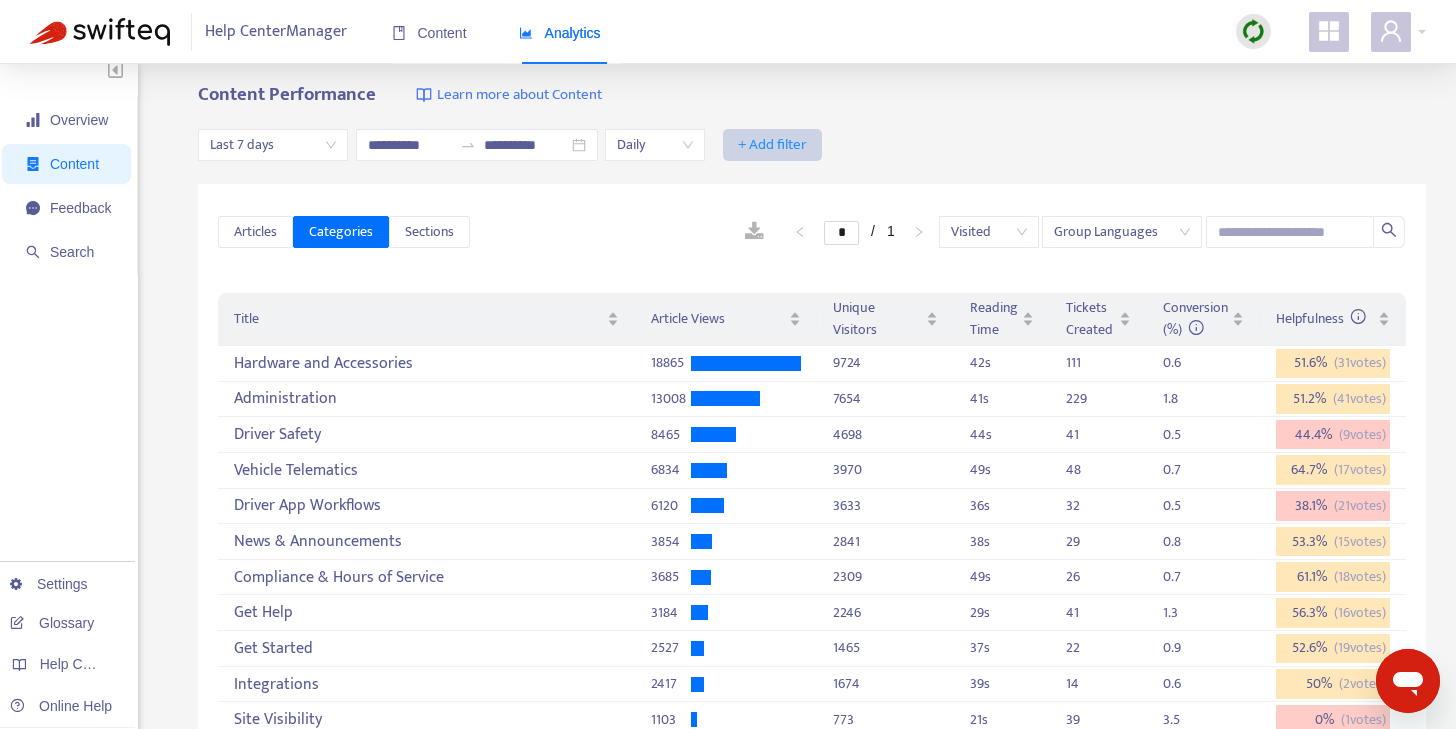 click on "+ Add filter" at bounding box center [772, 145] 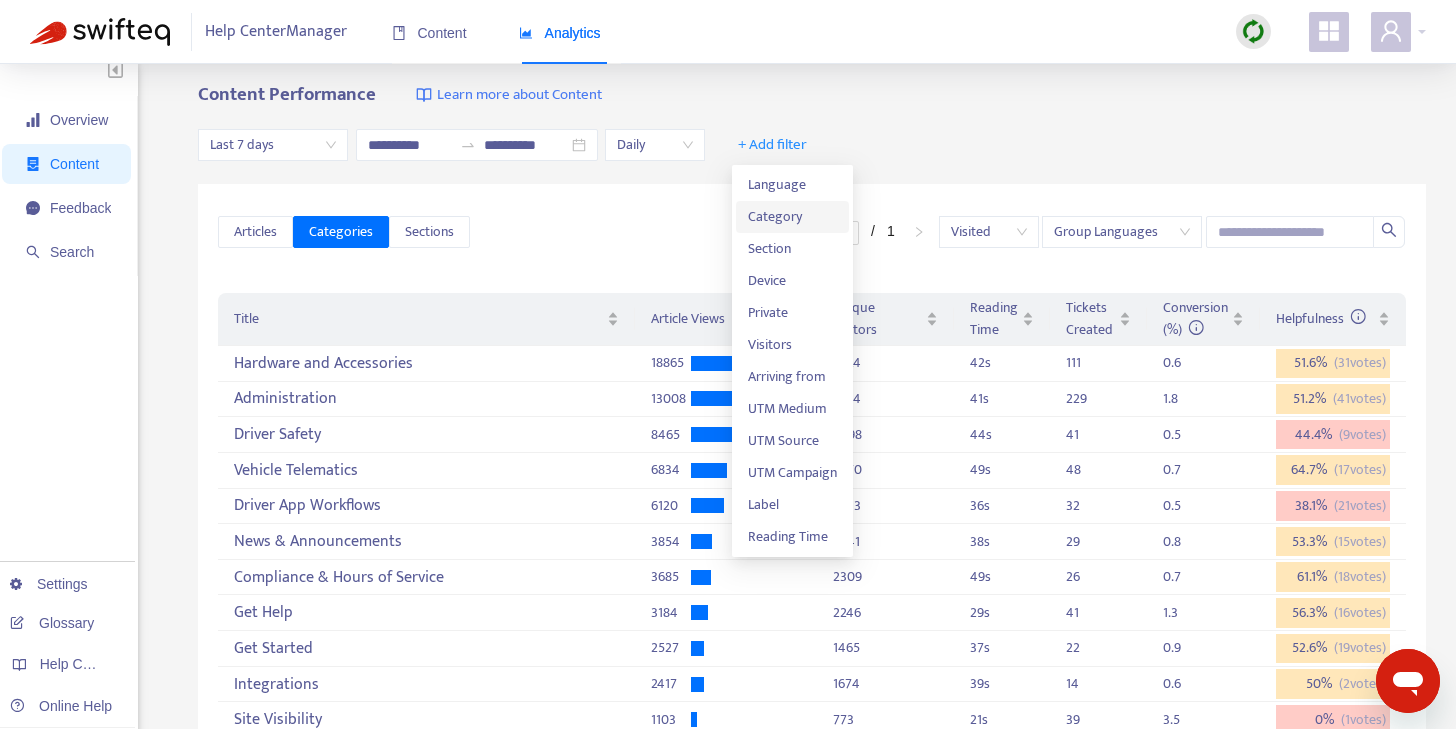 click on "Category" at bounding box center [792, 217] 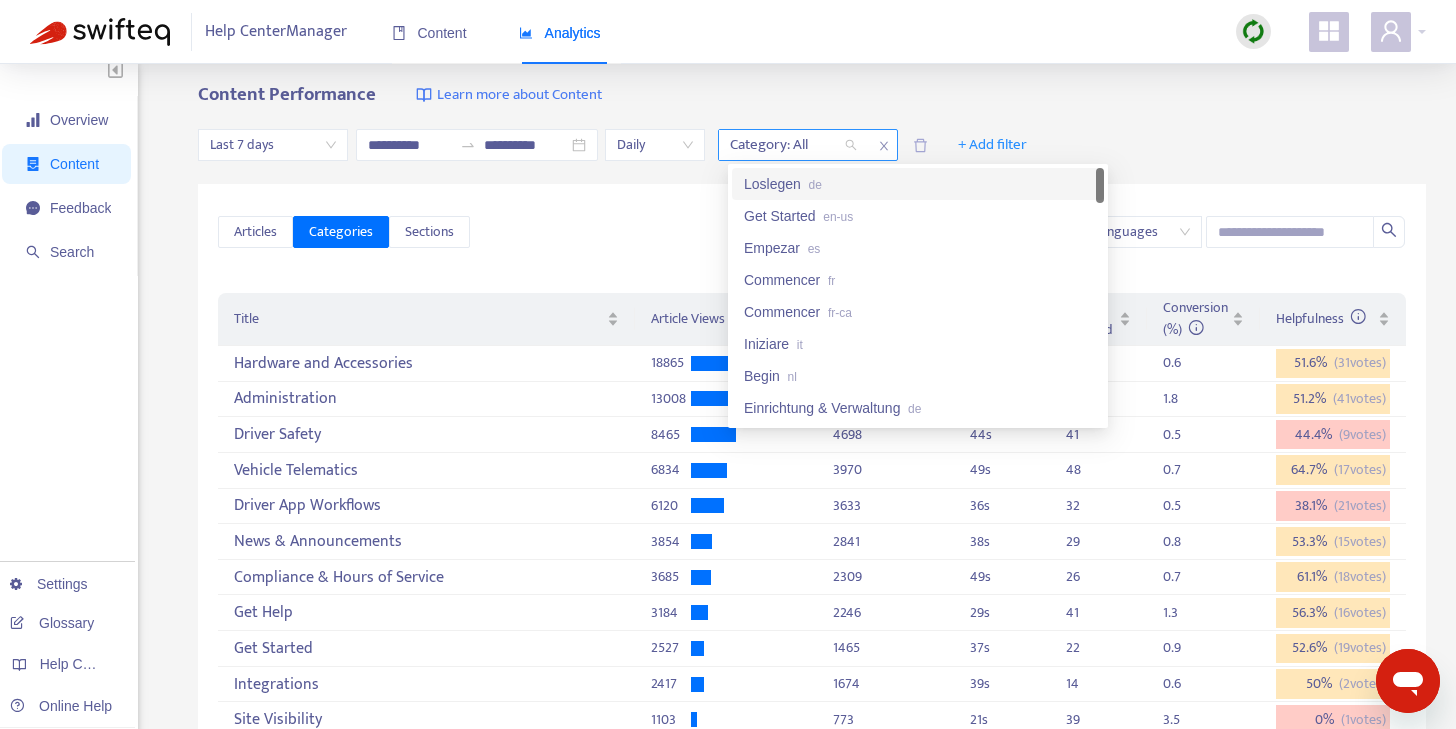 click at bounding box center (783, 145) 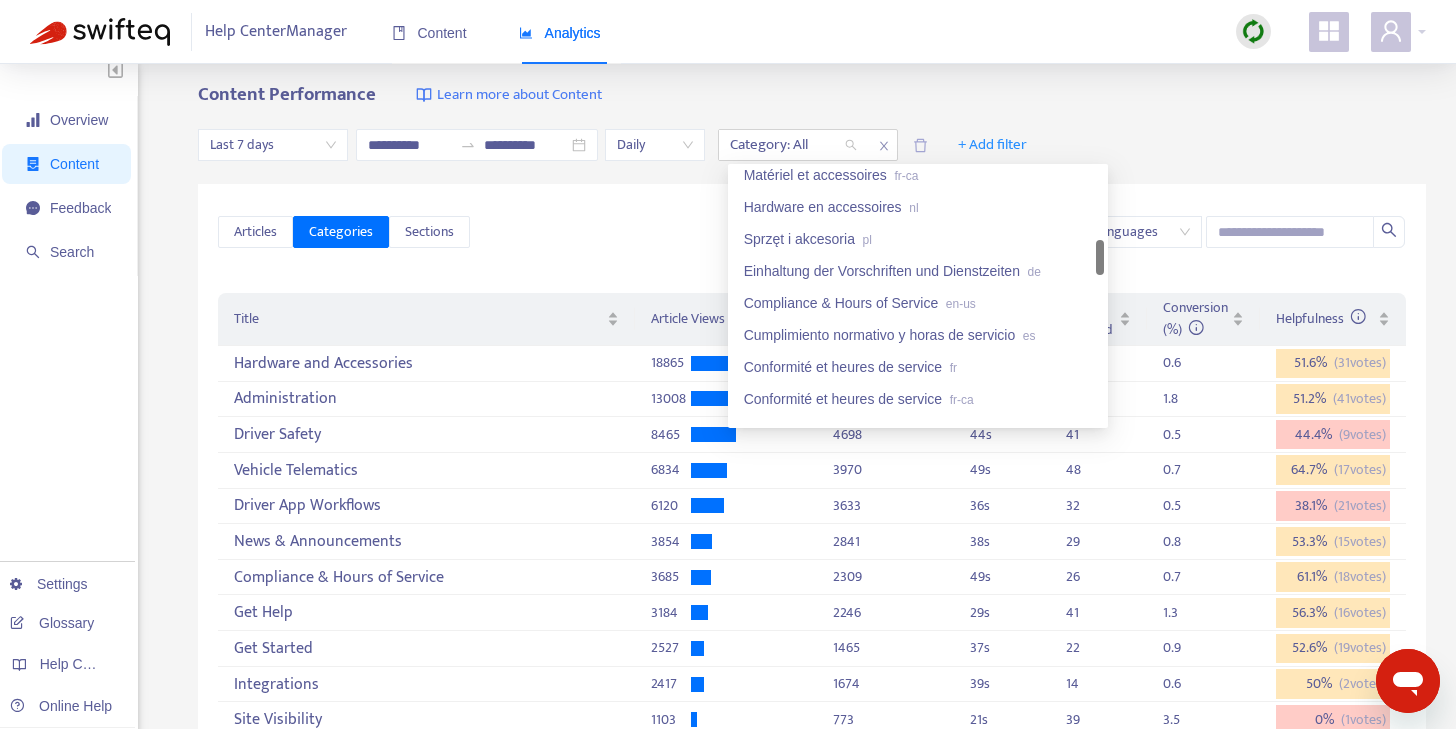 scroll, scrollTop: 614, scrollLeft: 0, axis: vertical 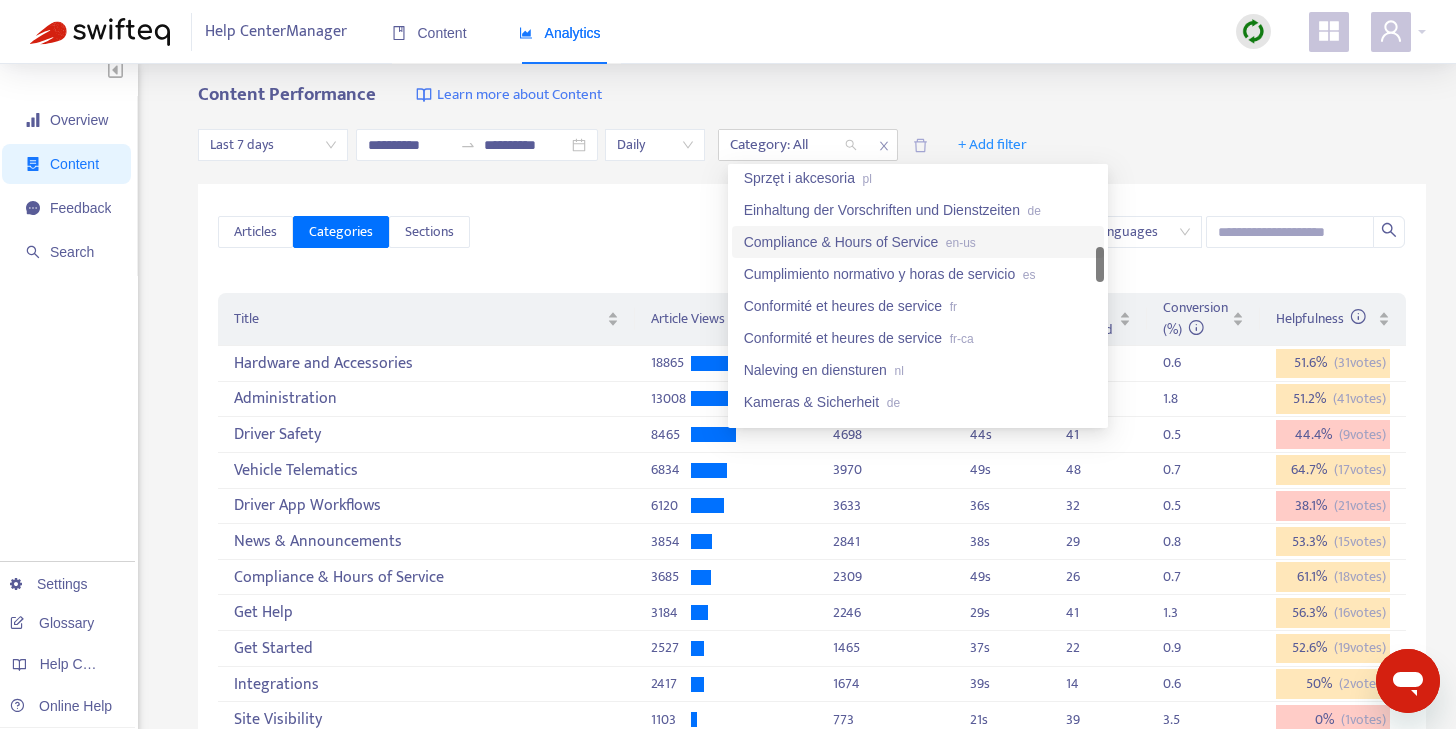 click on "Compliance & Hours of Service   en-us" at bounding box center (918, 242) 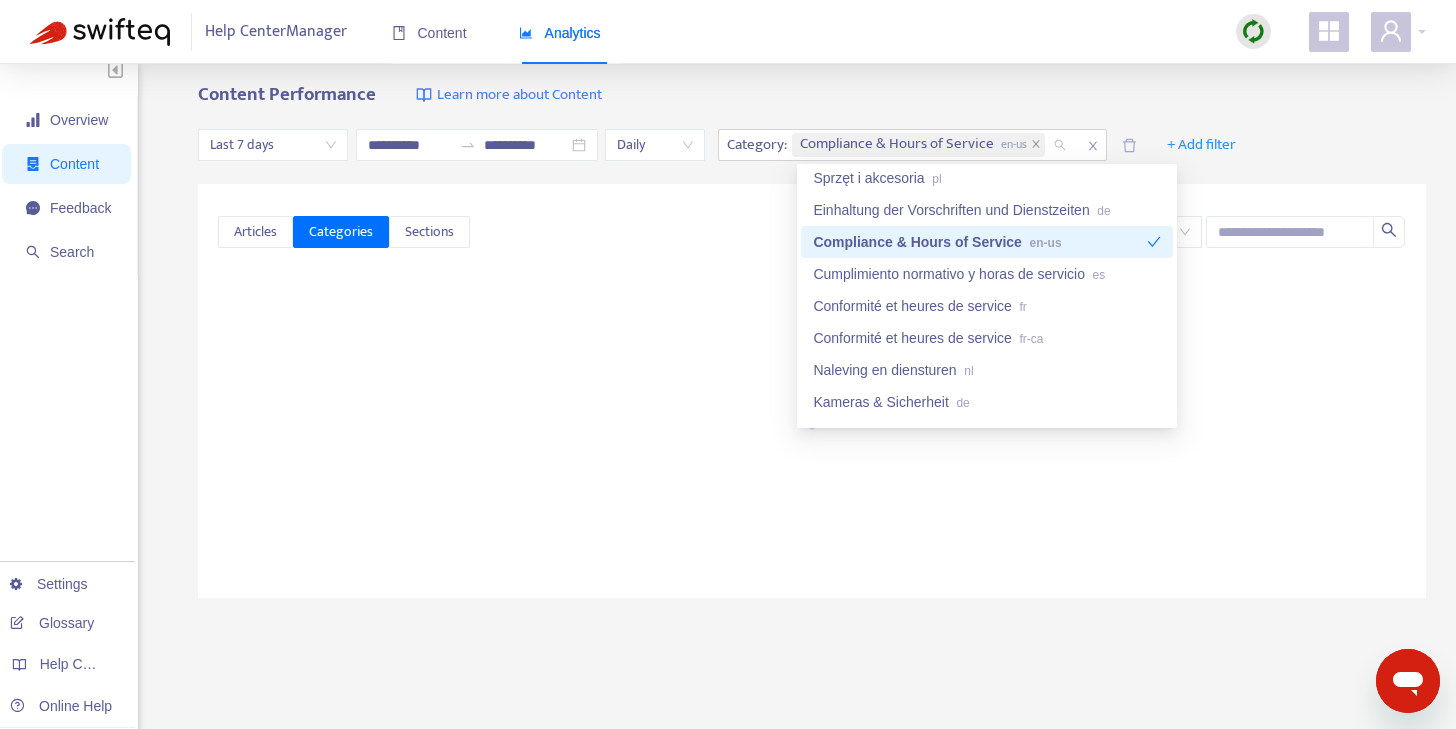 click on "Articles Categories Sections Visited Group Languages" at bounding box center (812, 232) 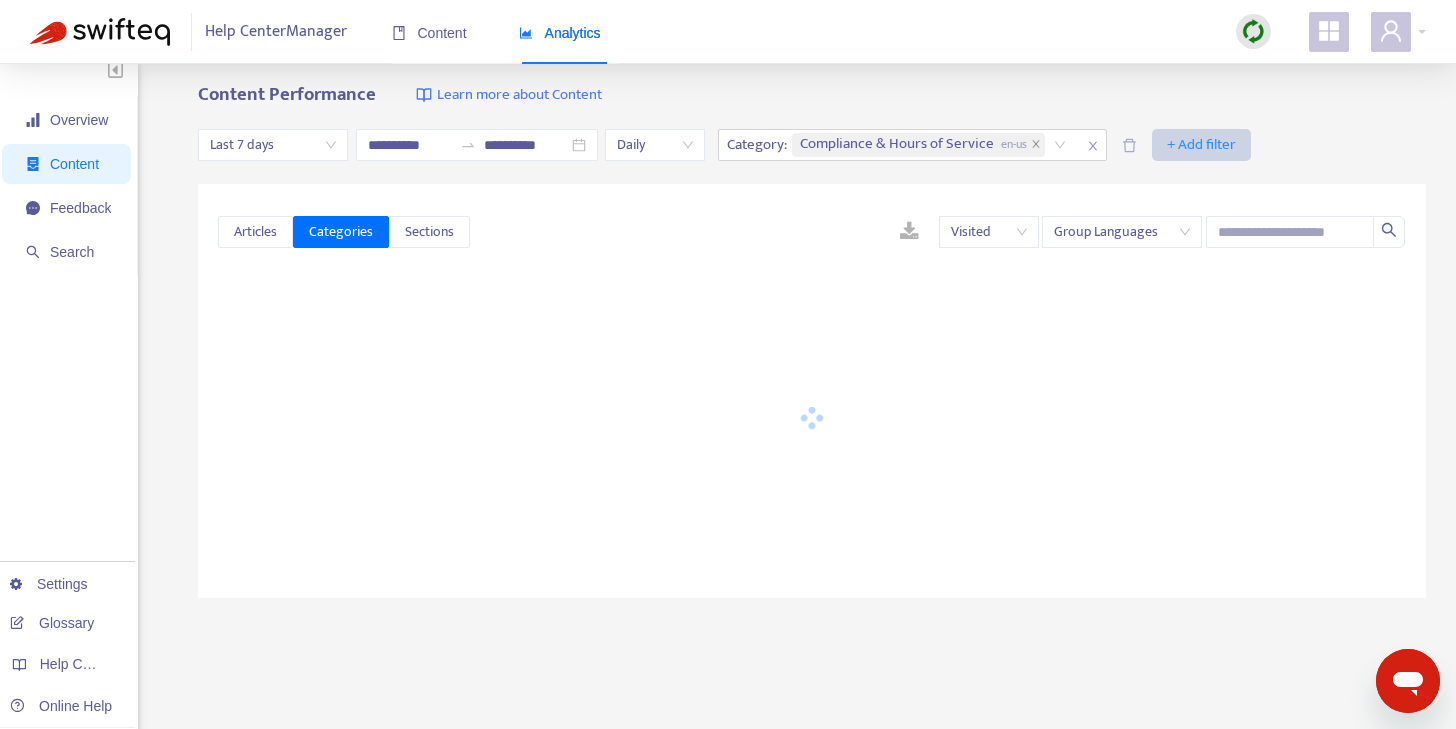 click on "+ Add filter" at bounding box center (1201, 145) 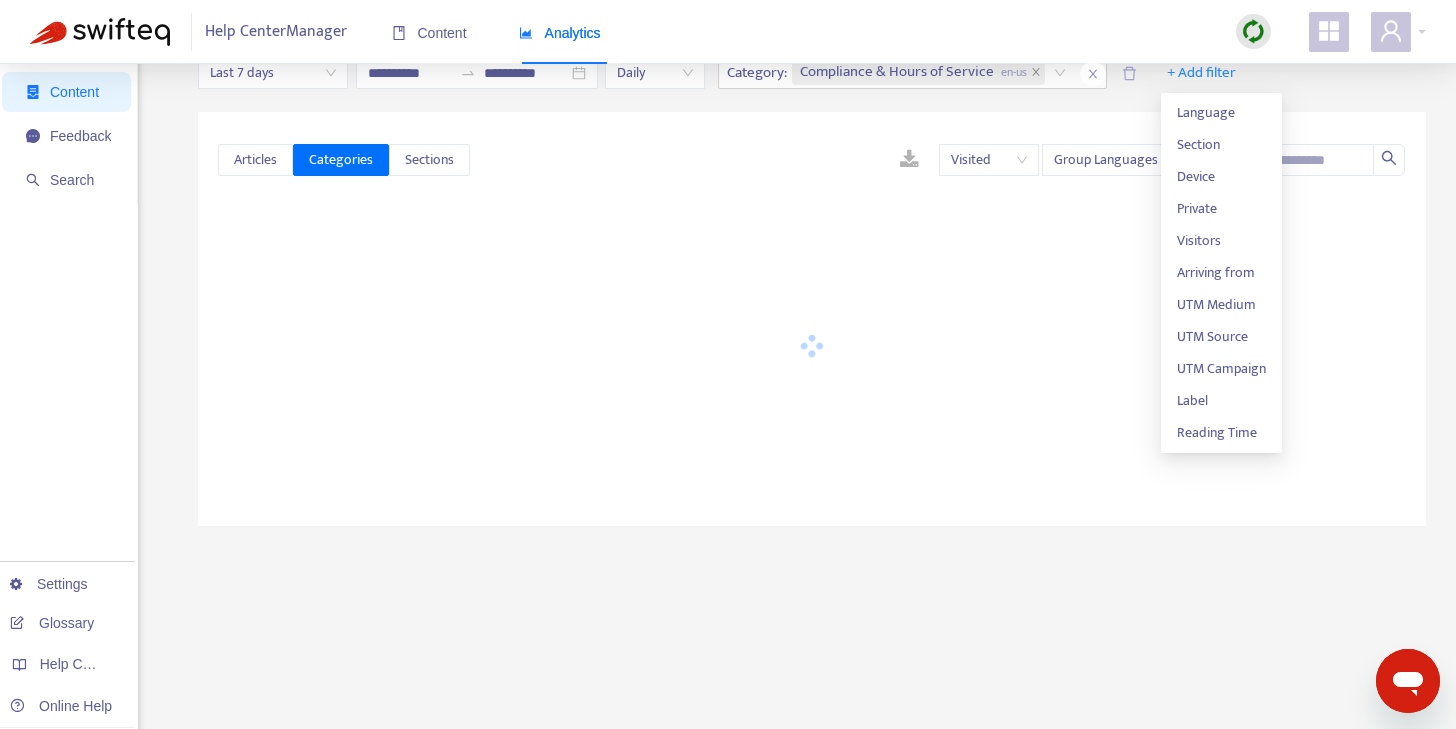 scroll, scrollTop: 24, scrollLeft: 0, axis: vertical 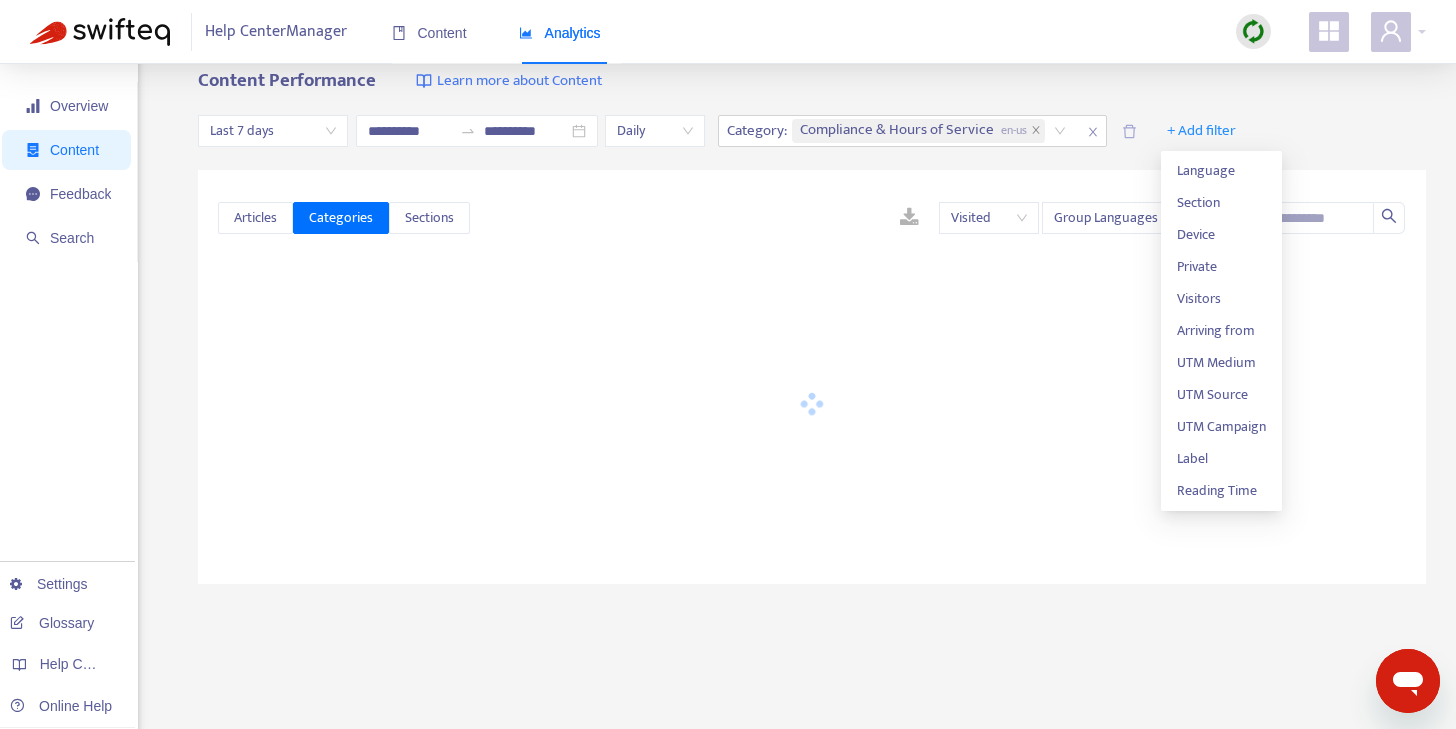 click on "**********" at bounding box center (812, 131) 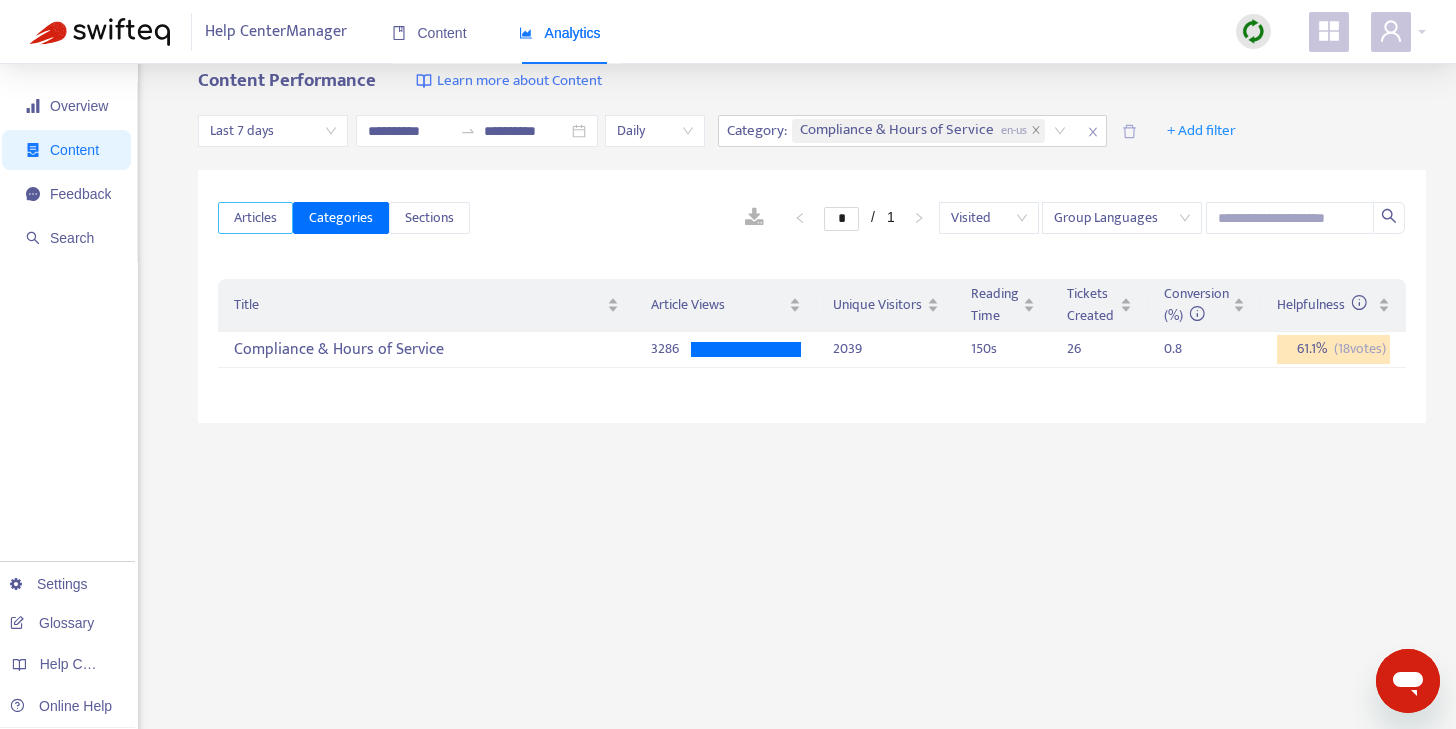 click on "Articles" at bounding box center [255, 218] 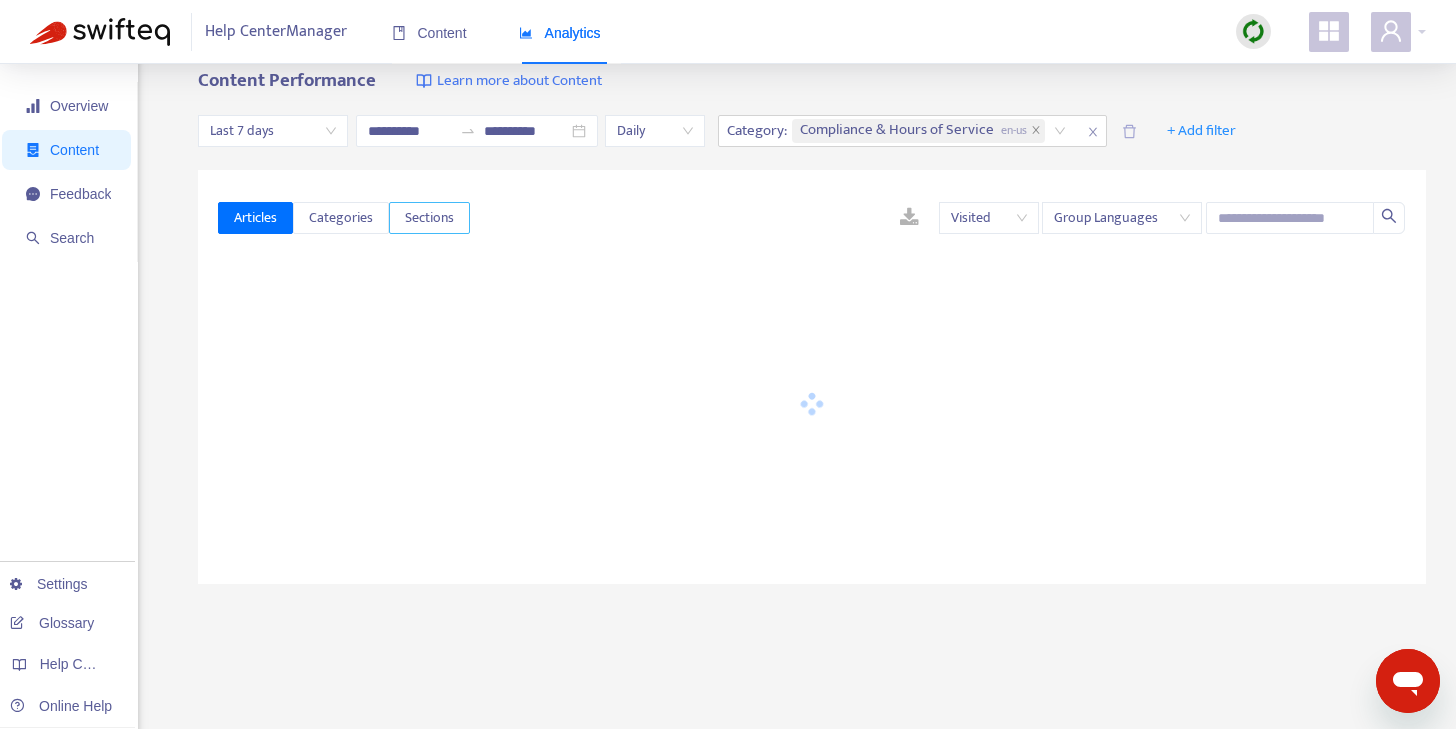 click on "Sections" at bounding box center [429, 218] 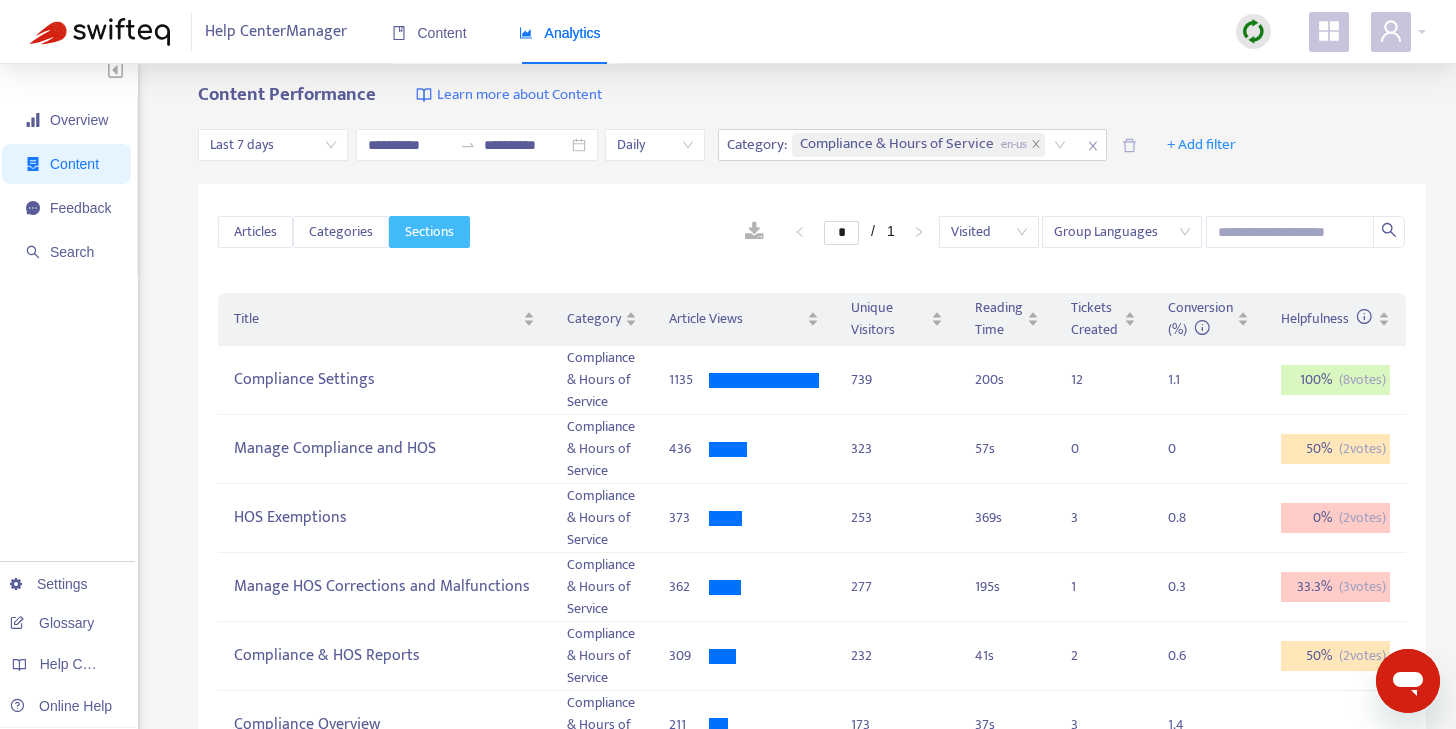 scroll, scrollTop: 0, scrollLeft: 0, axis: both 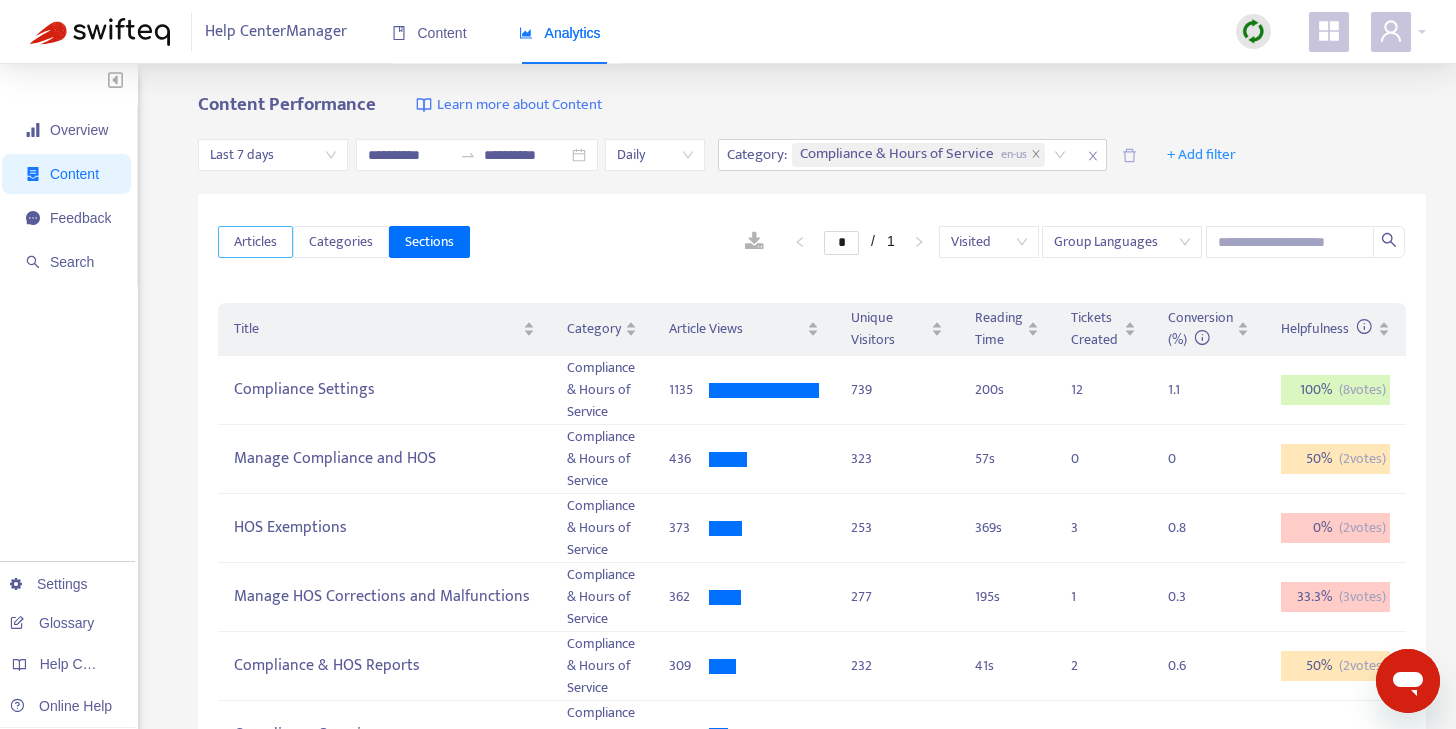 click on "Articles" at bounding box center [255, 242] 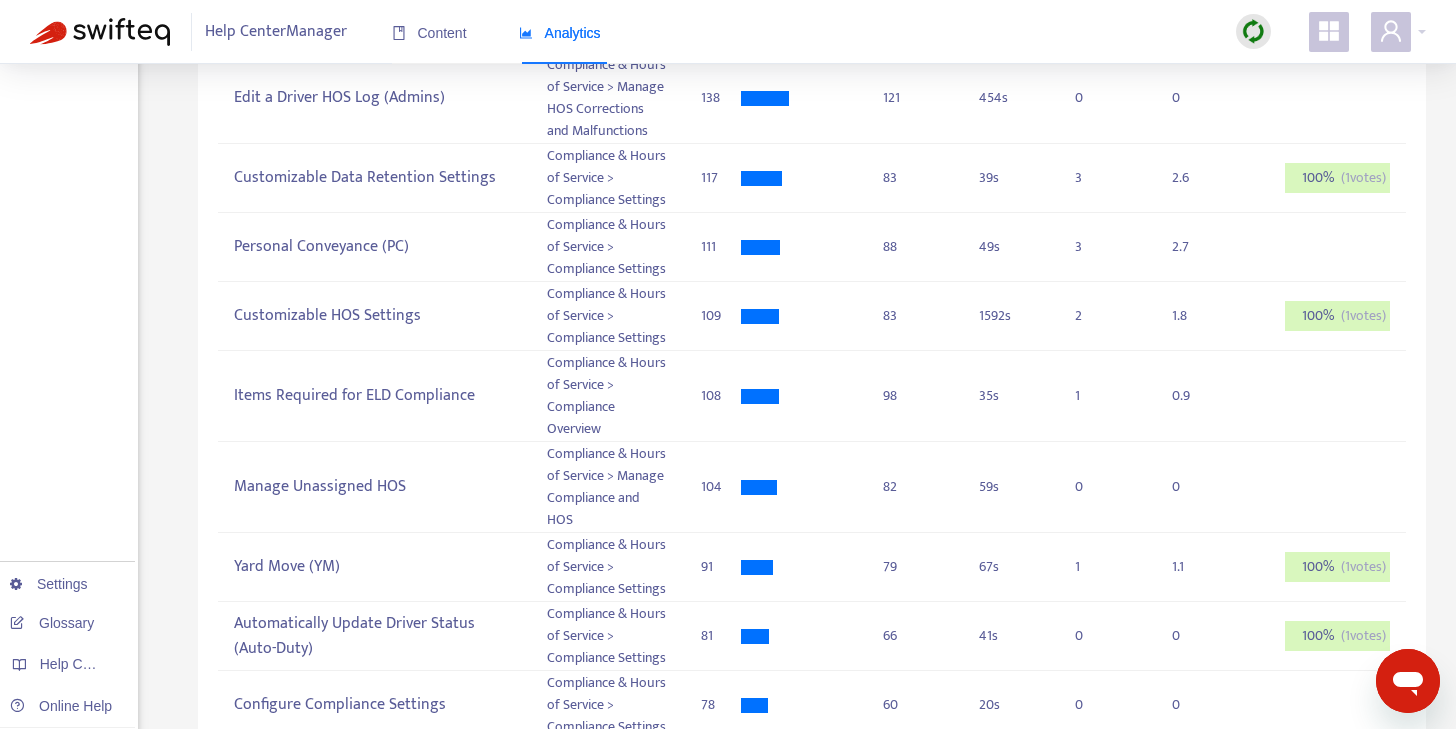 scroll, scrollTop: 0, scrollLeft: 0, axis: both 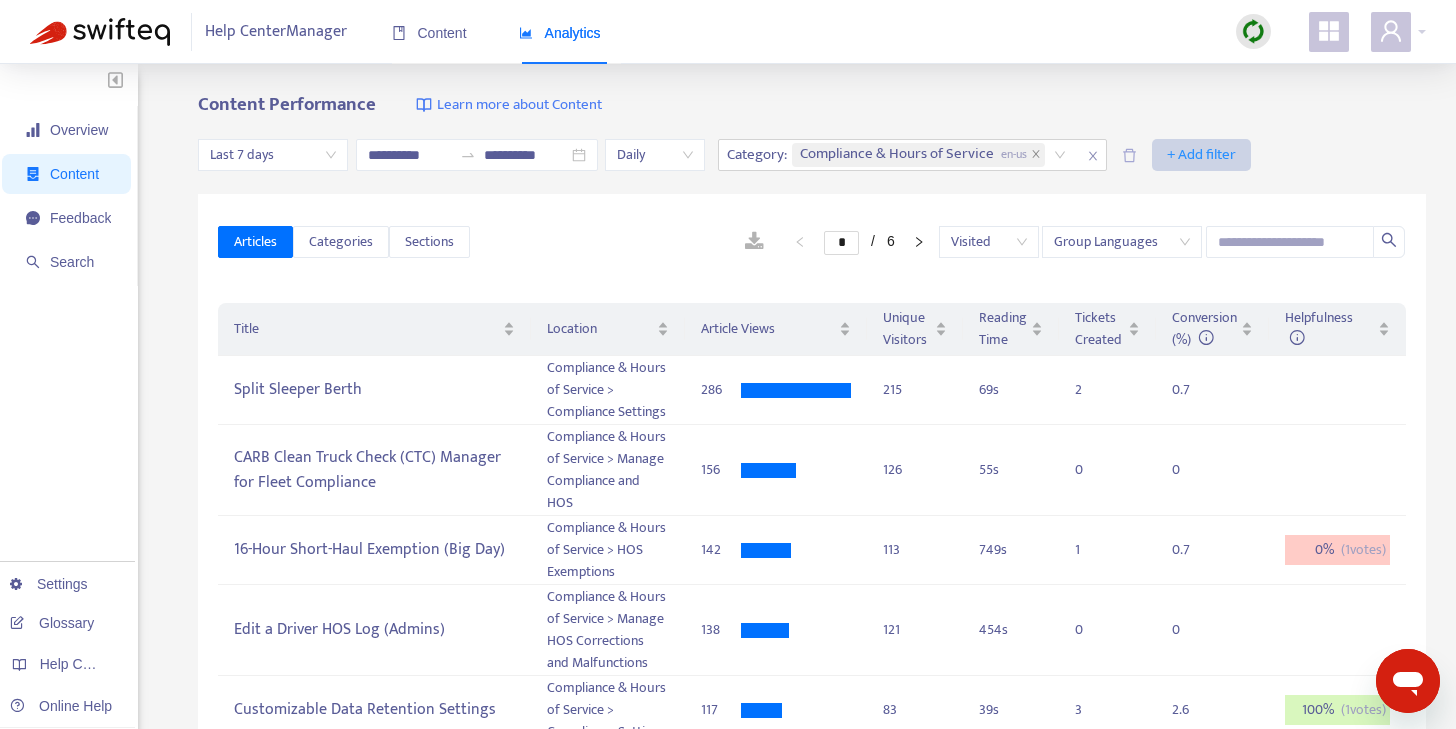 click on "+ Add filter" at bounding box center (1201, 155) 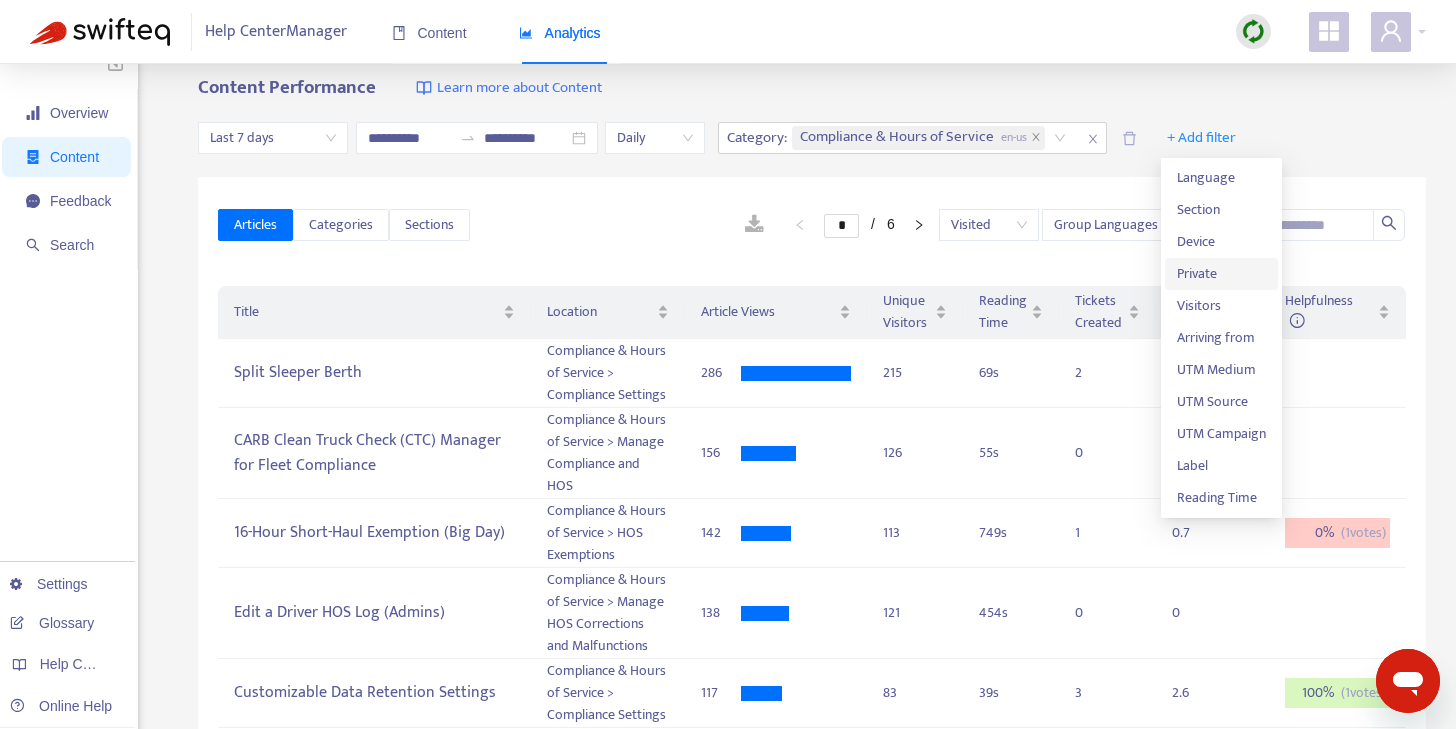 scroll, scrollTop: 0, scrollLeft: 0, axis: both 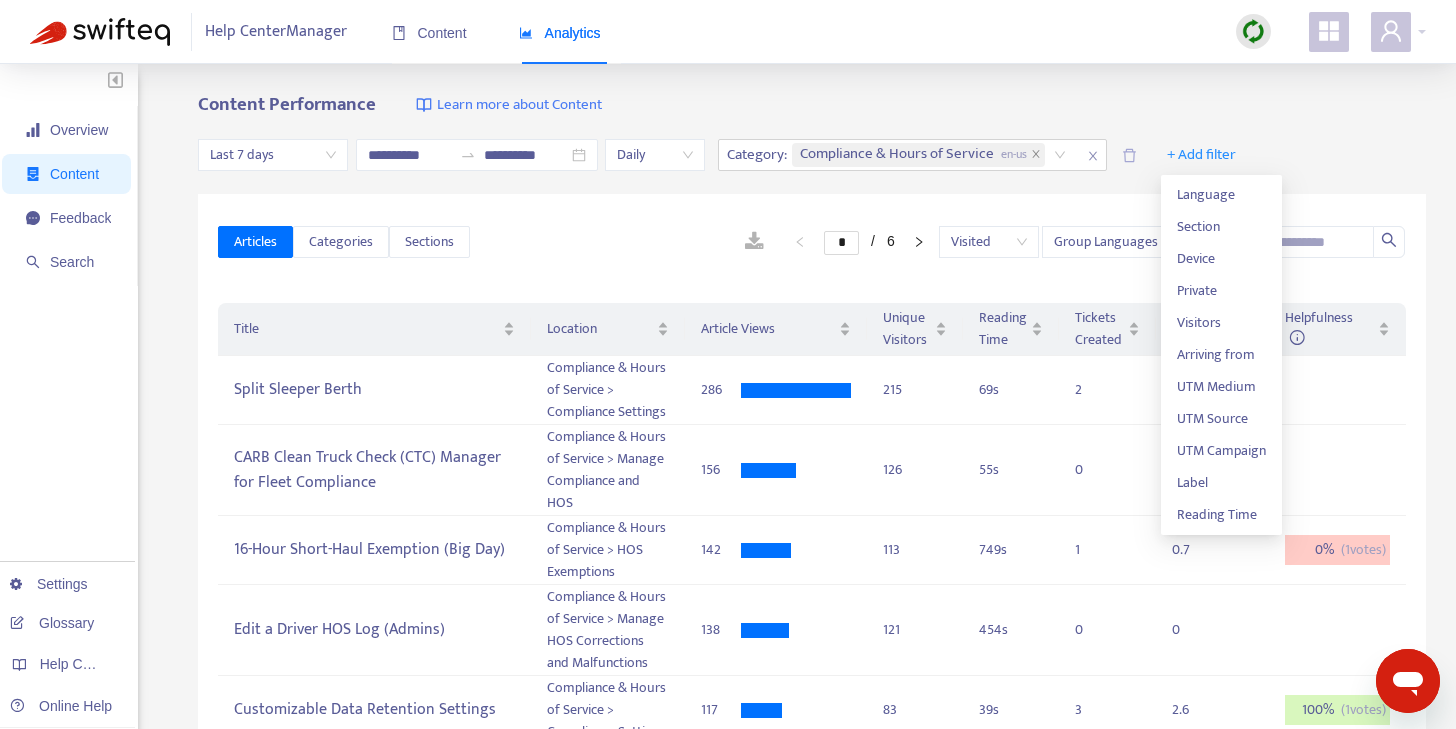 click on "**********" at bounding box center (812, 155) 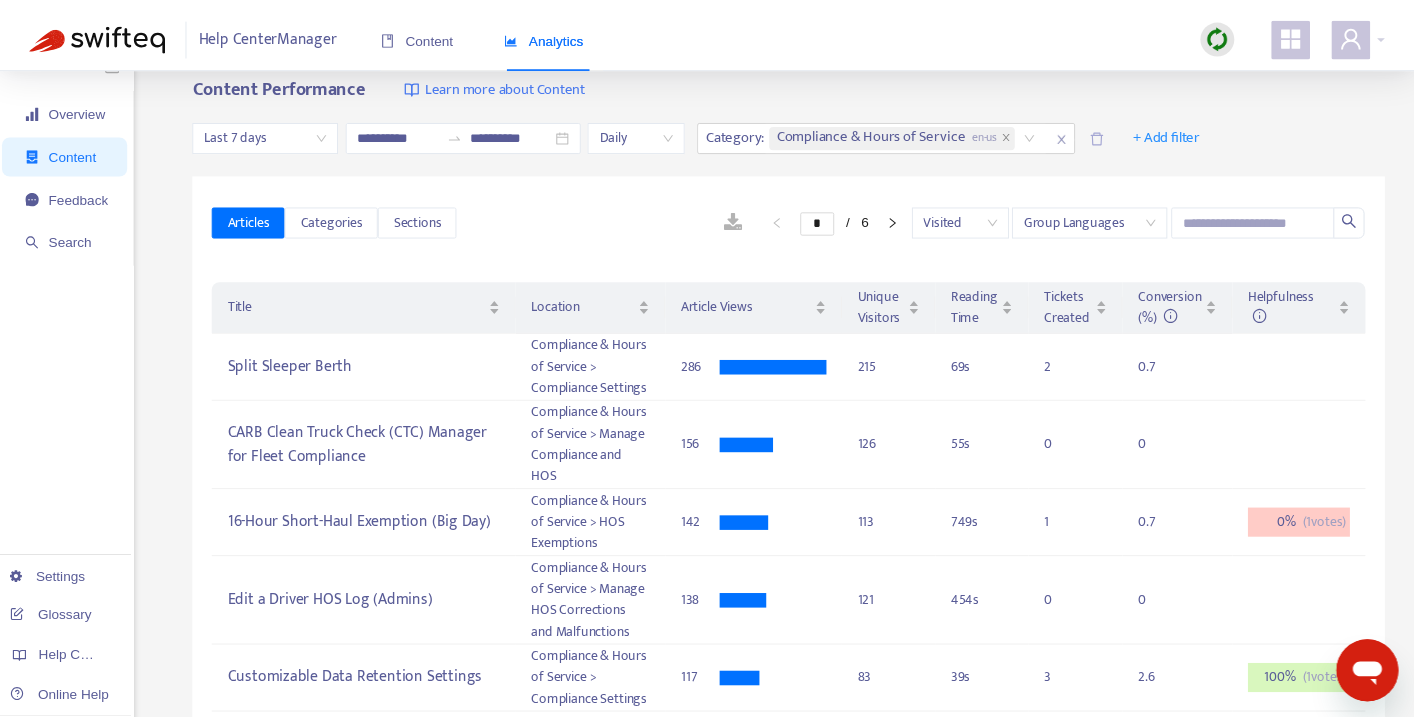 scroll, scrollTop: 23, scrollLeft: 0, axis: vertical 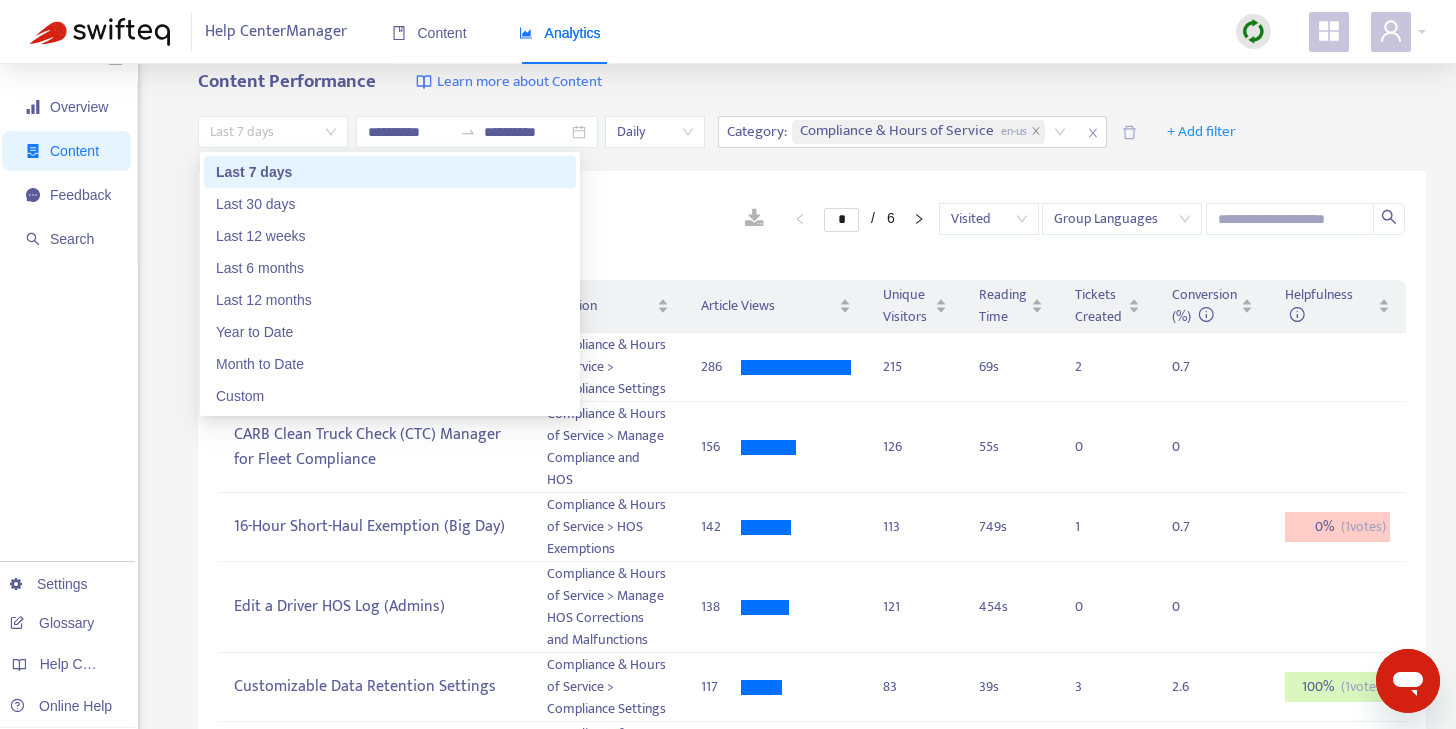 click on "Last 7 days" at bounding box center [273, 132] 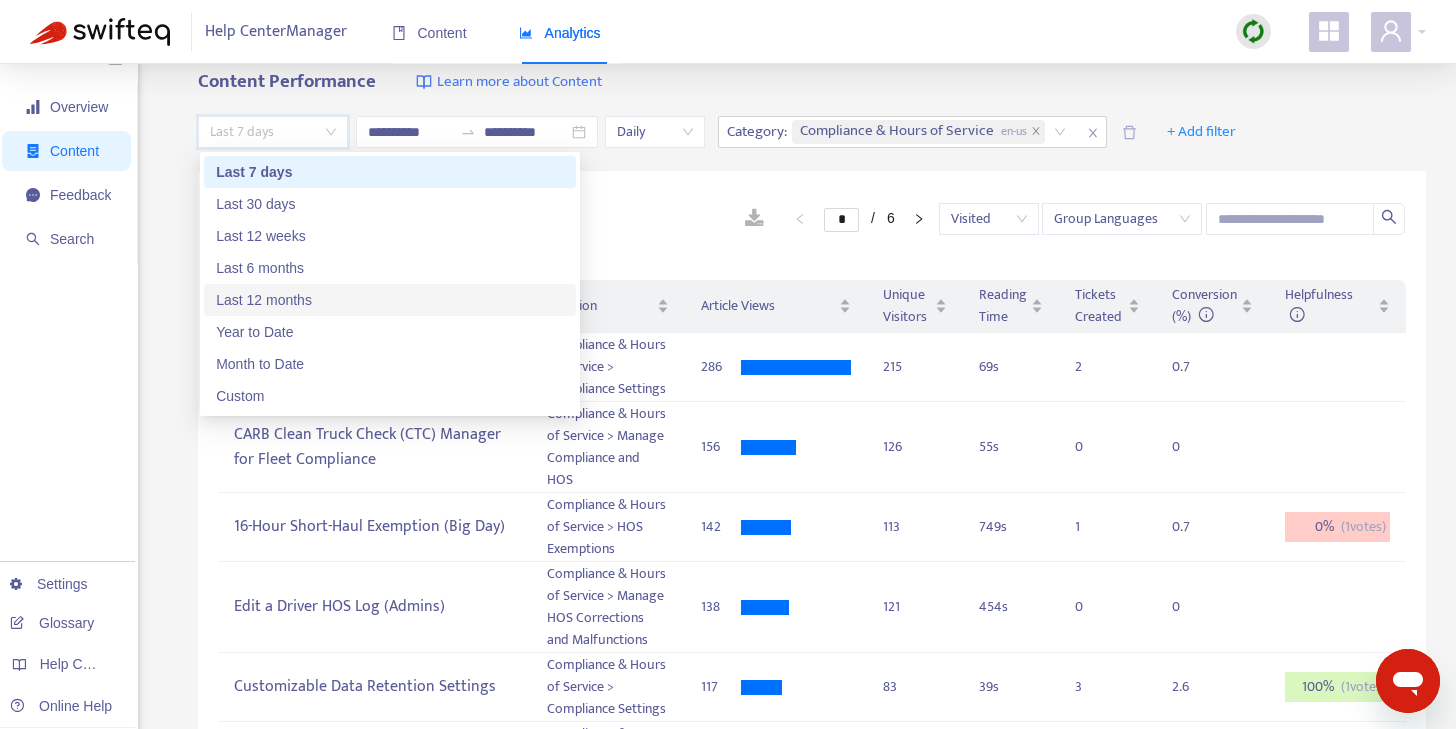 click on "Last 12 months" at bounding box center (390, 300) 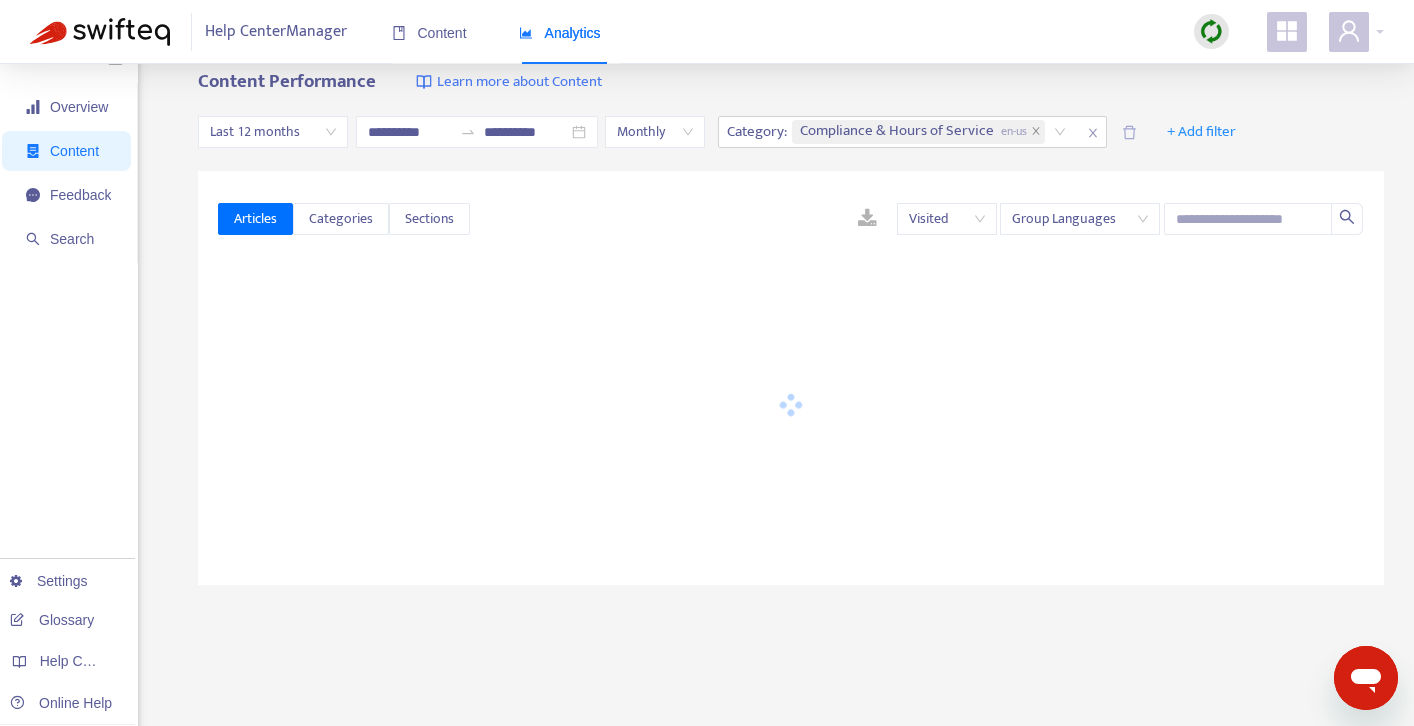 click on "Articles Categories Sections Visited Group Languages" at bounding box center (791, 378) 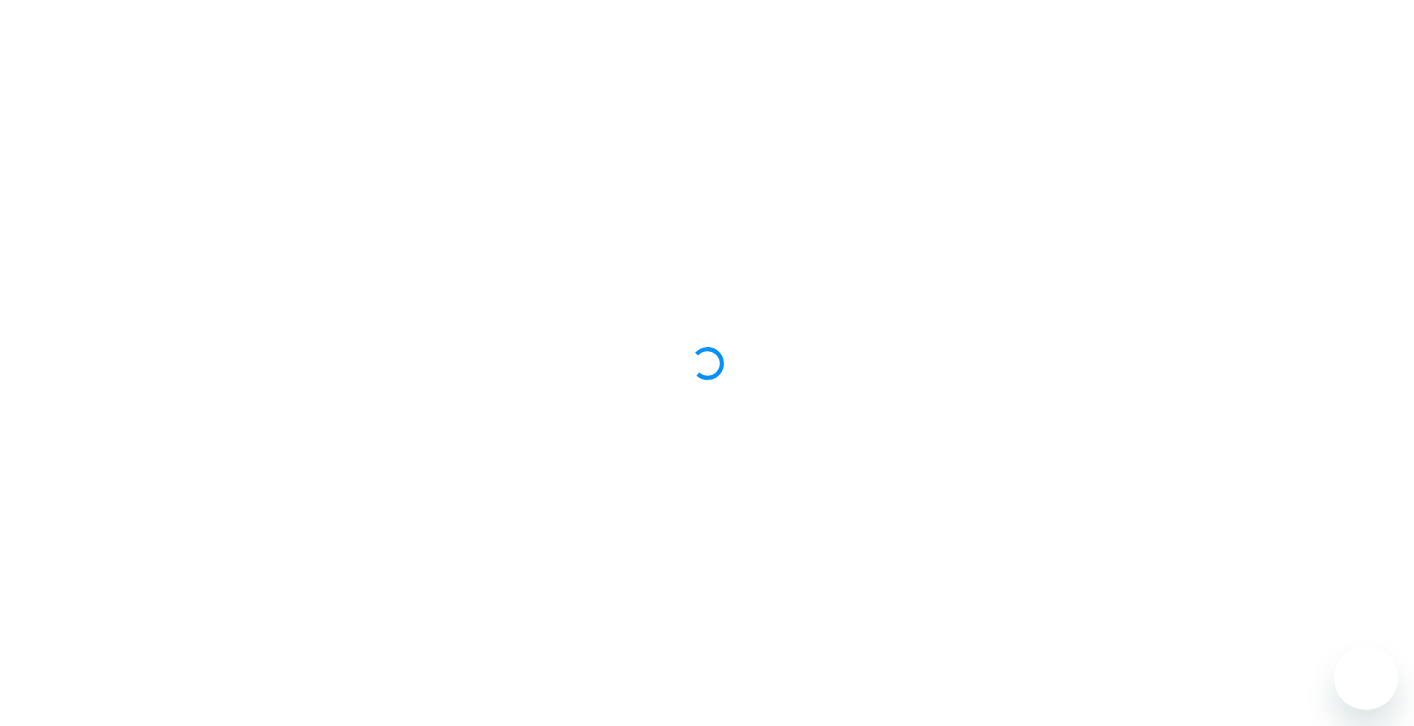 scroll, scrollTop: 0, scrollLeft: 0, axis: both 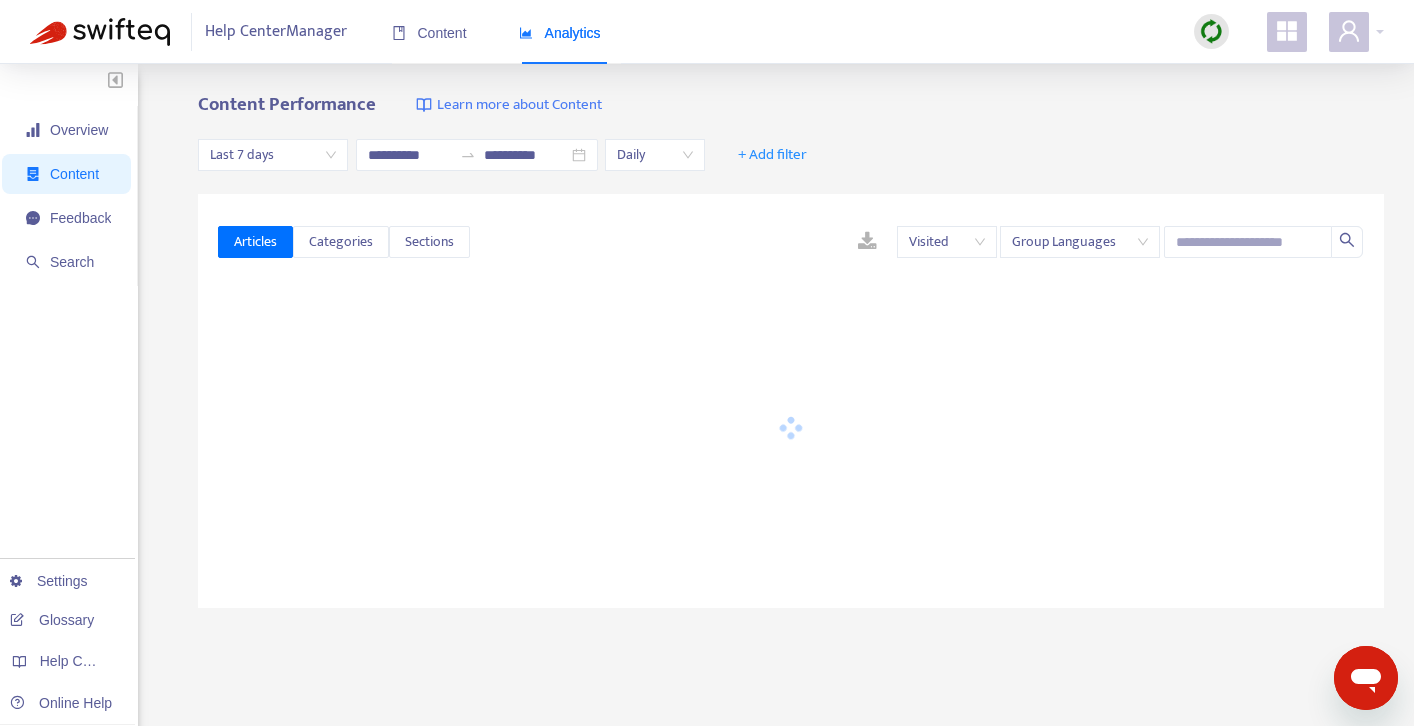 type on "**********" 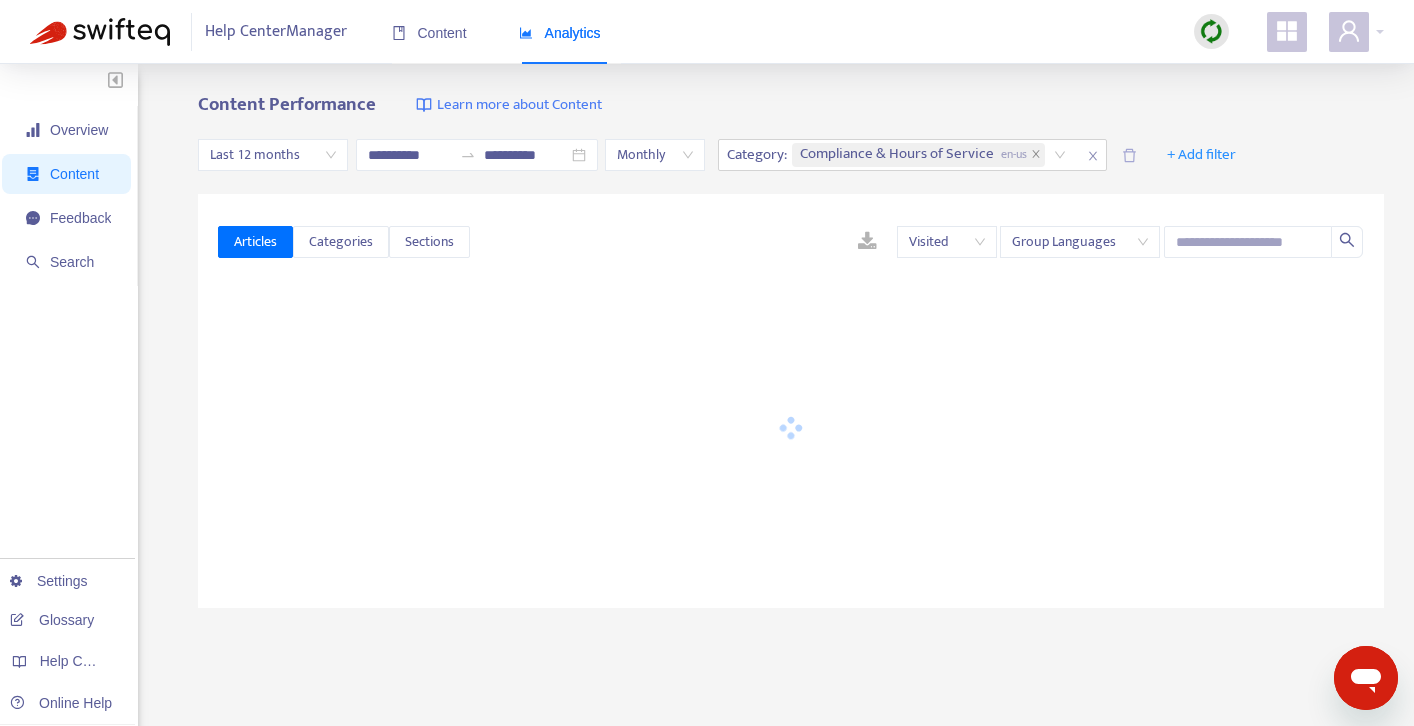 click on "Monthly" at bounding box center (655, 155) 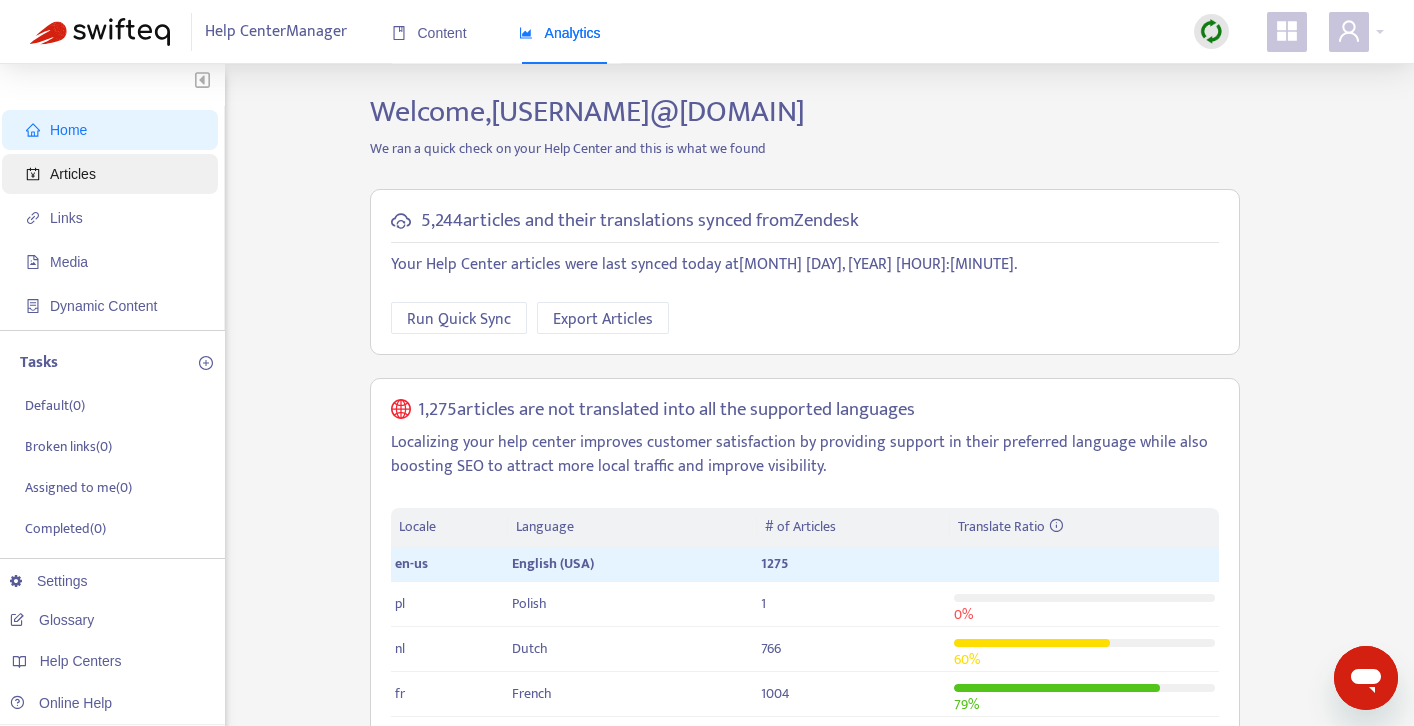 click on "Articles" at bounding box center [114, 174] 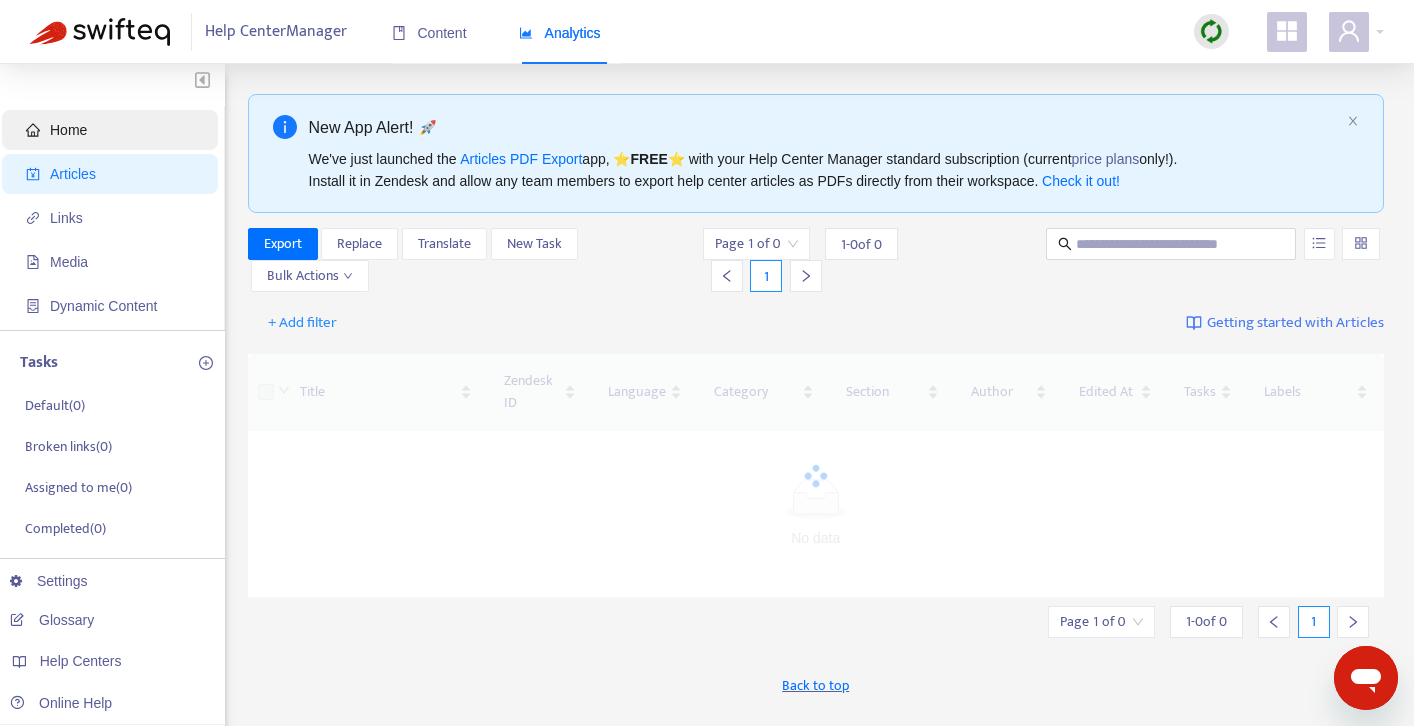 click on "Home" at bounding box center [114, 130] 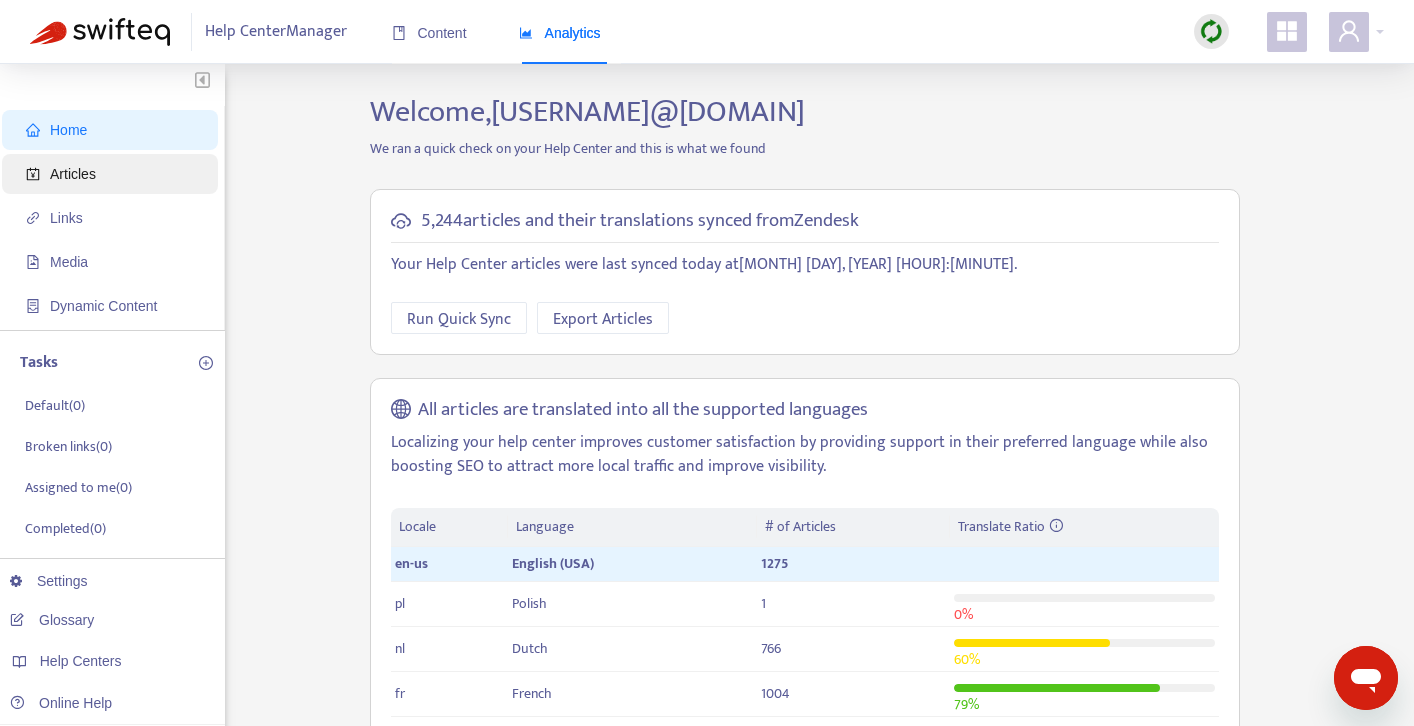 click on "Articles" at bounding box center [73, 174] 